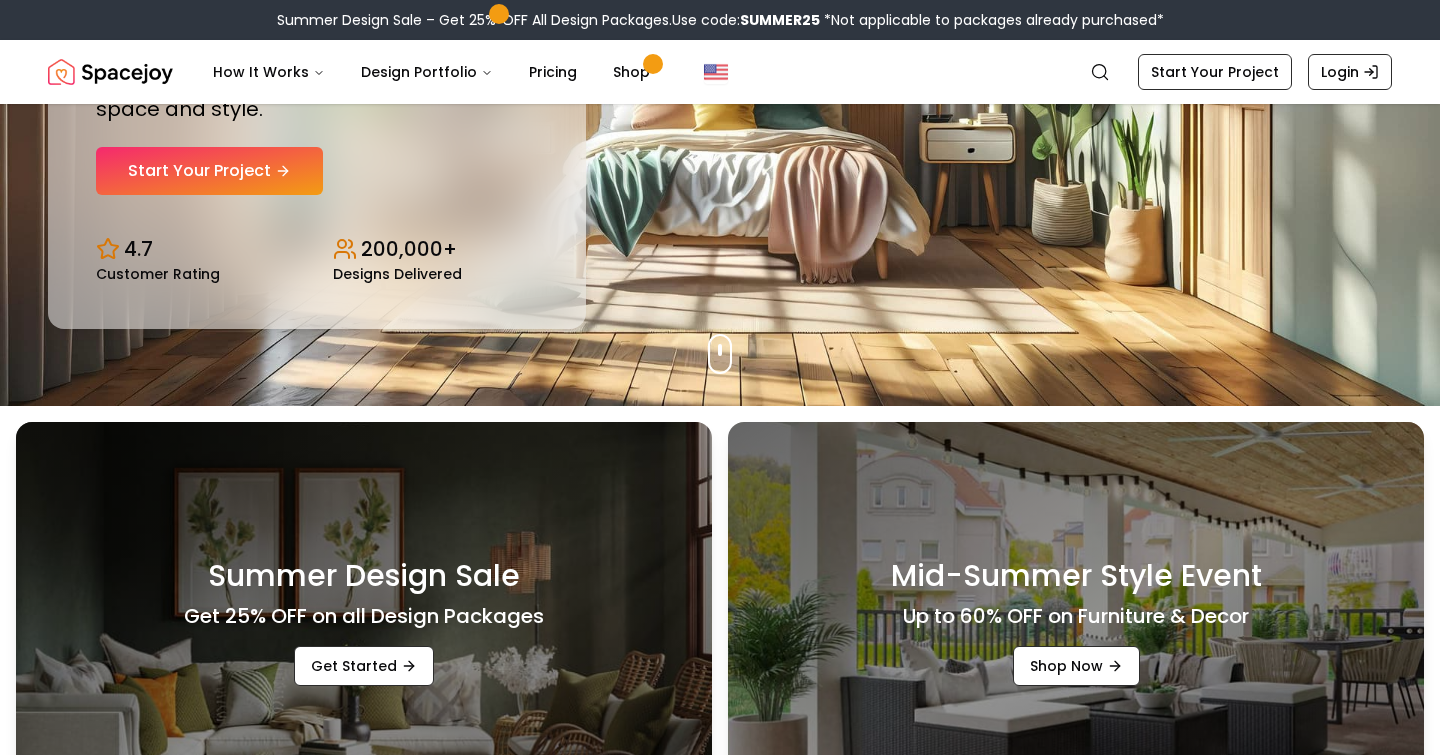scroll, scrollTop: 372, scrollLeft: 0, axis: vertical 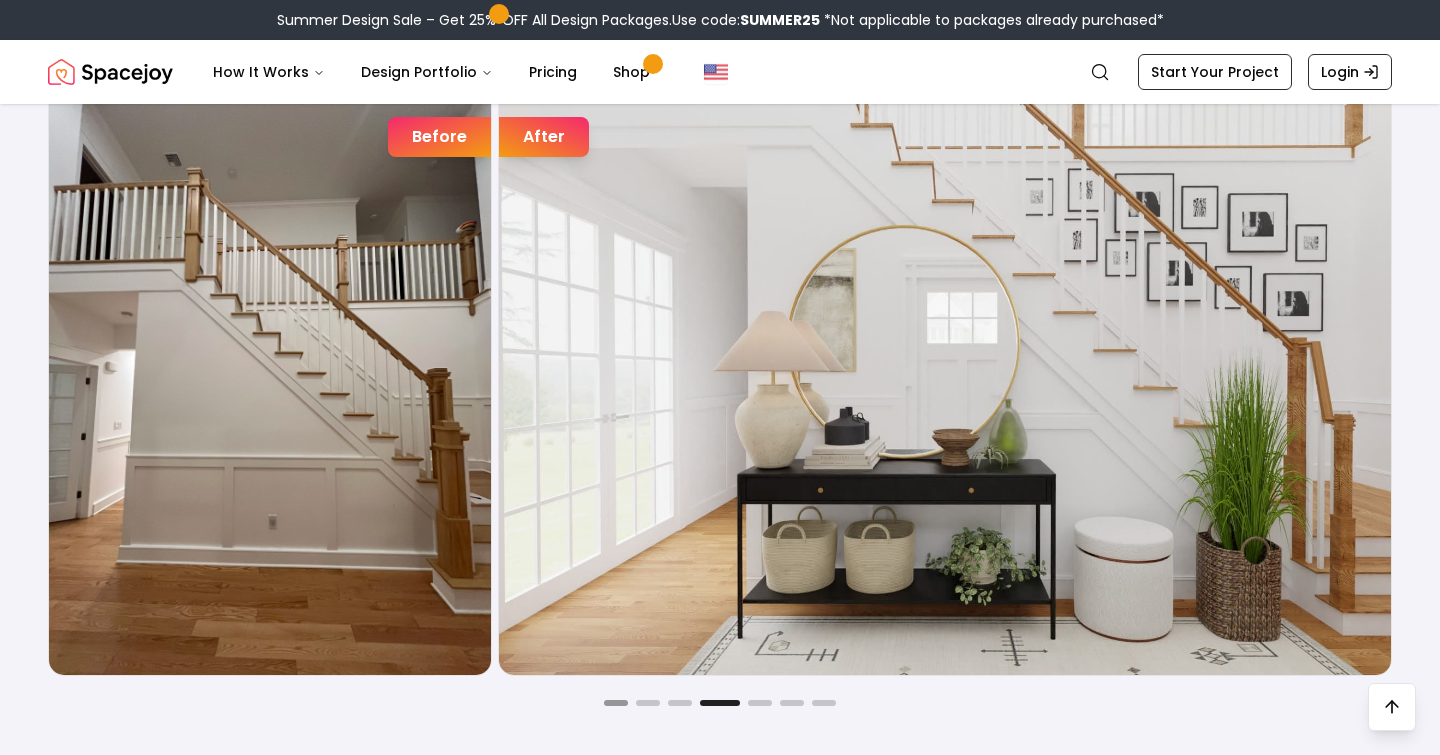 click at bounding box center (616, 703) 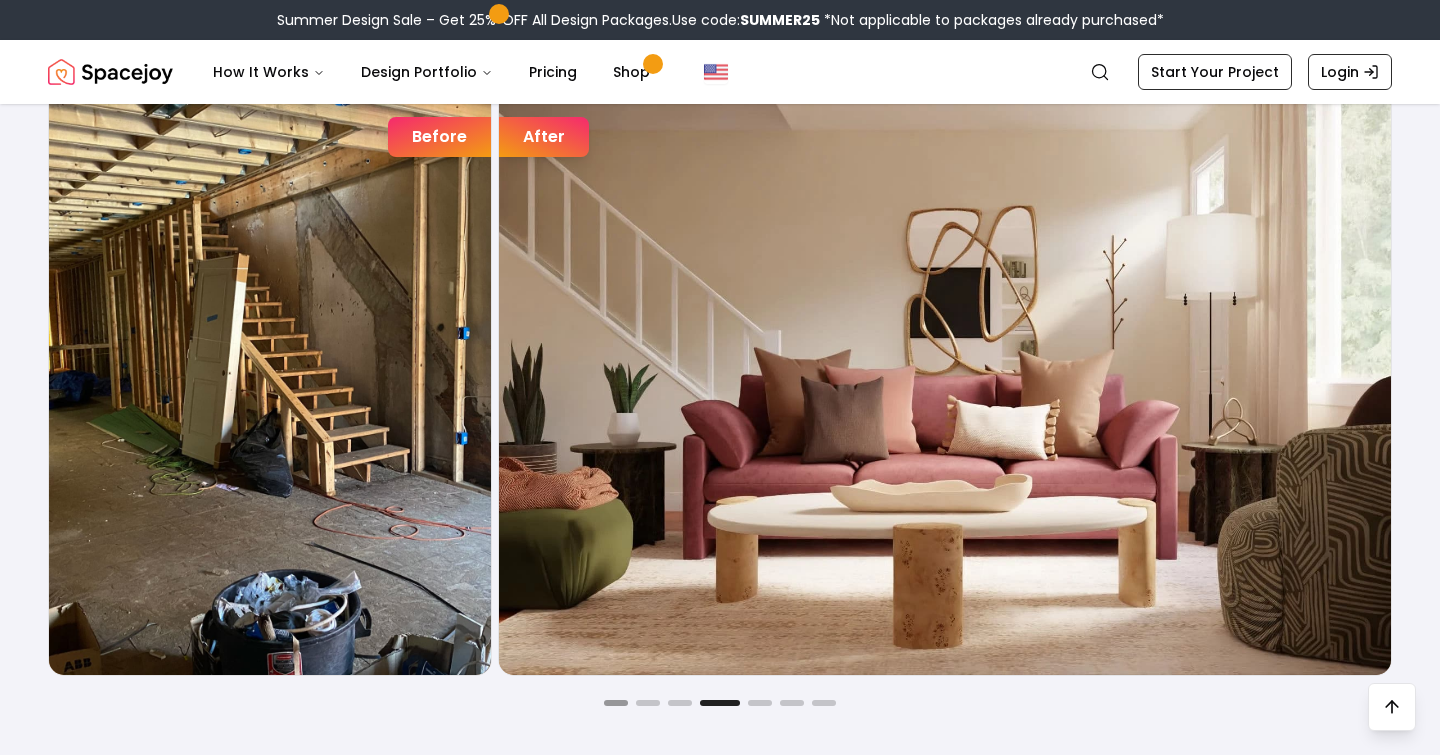 click at bounding box center (616, 703) 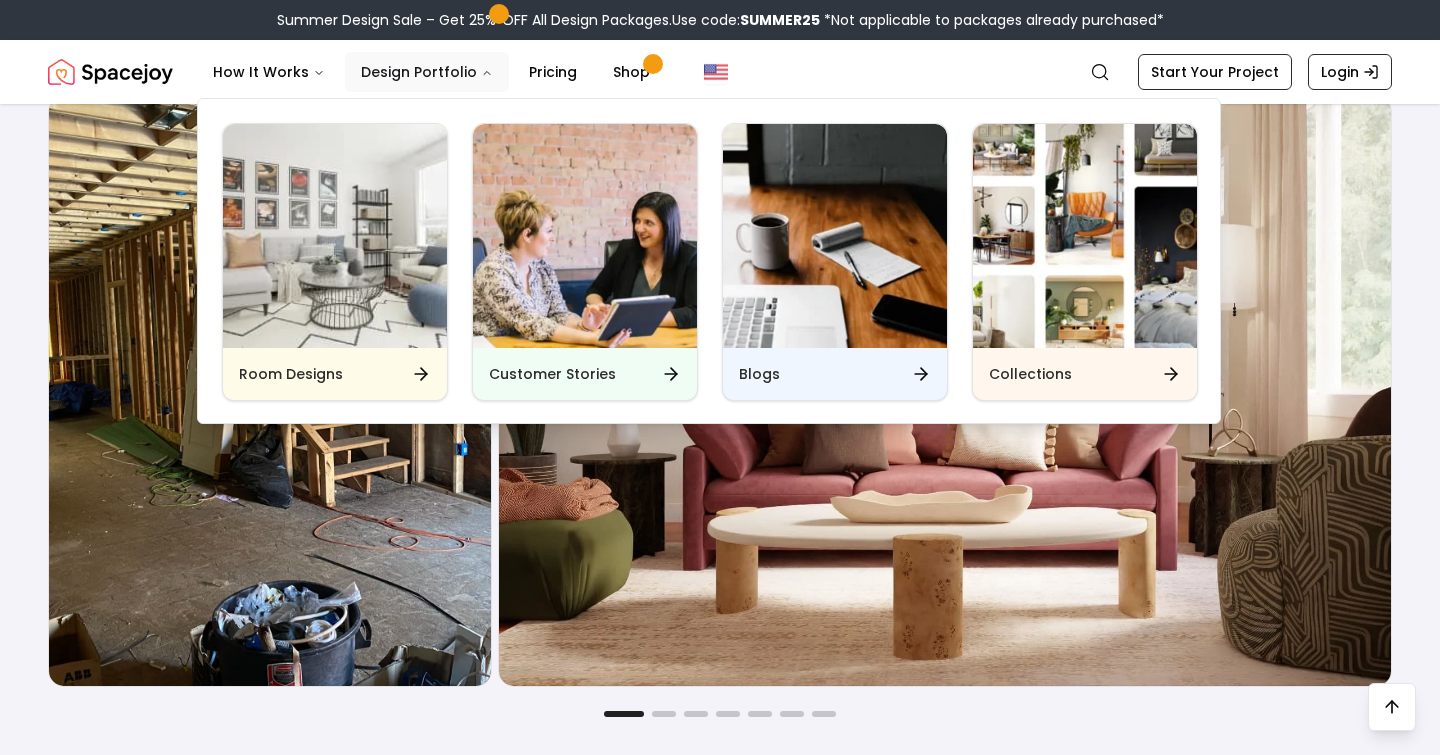 click 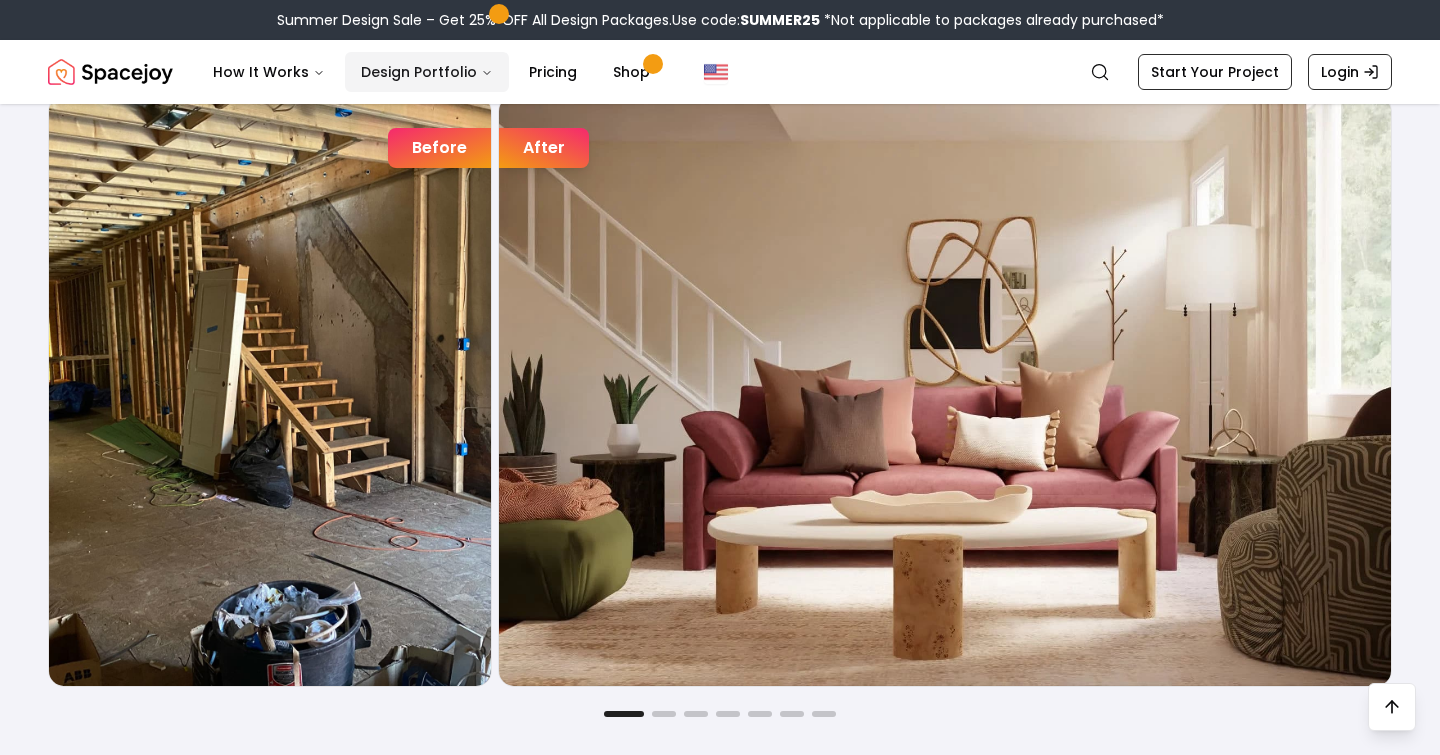 click 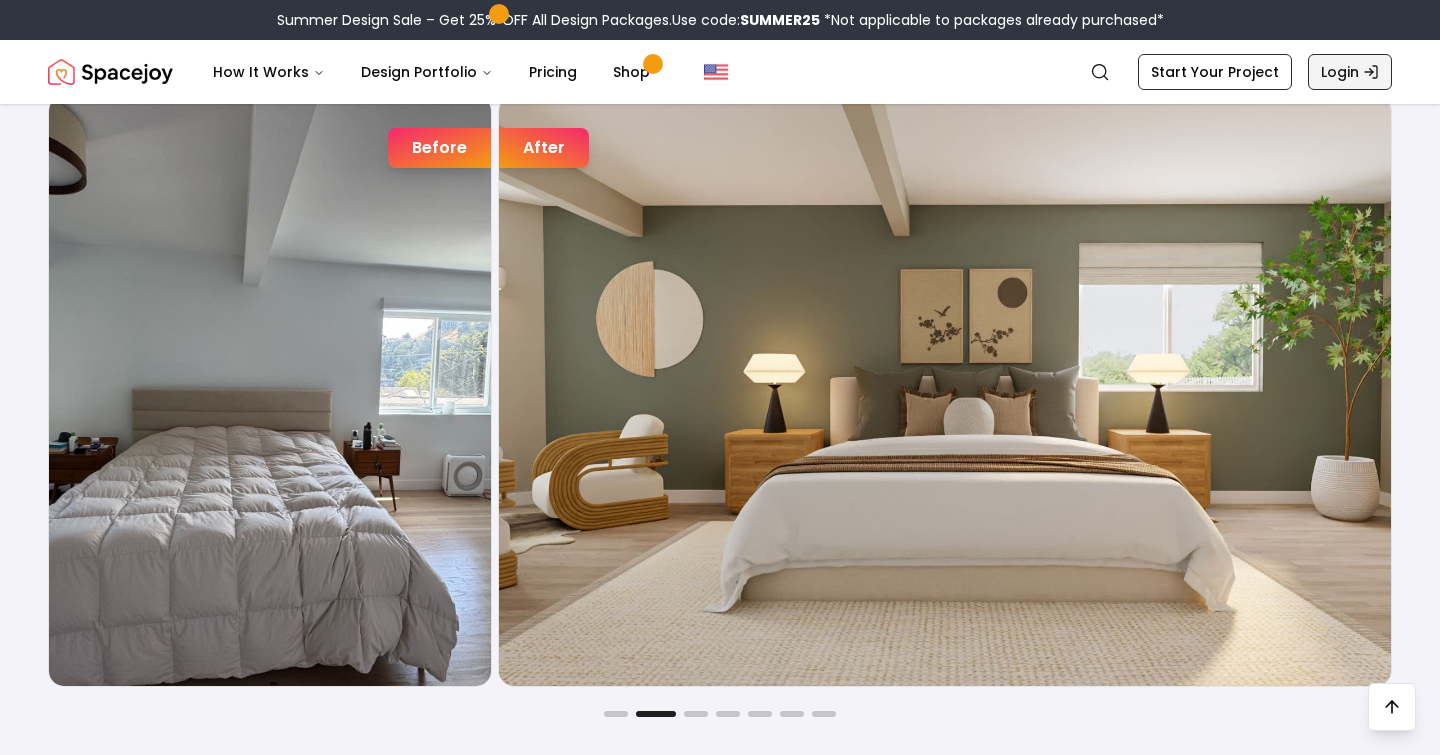 click on "Login" at bounding box center (1350, 72) 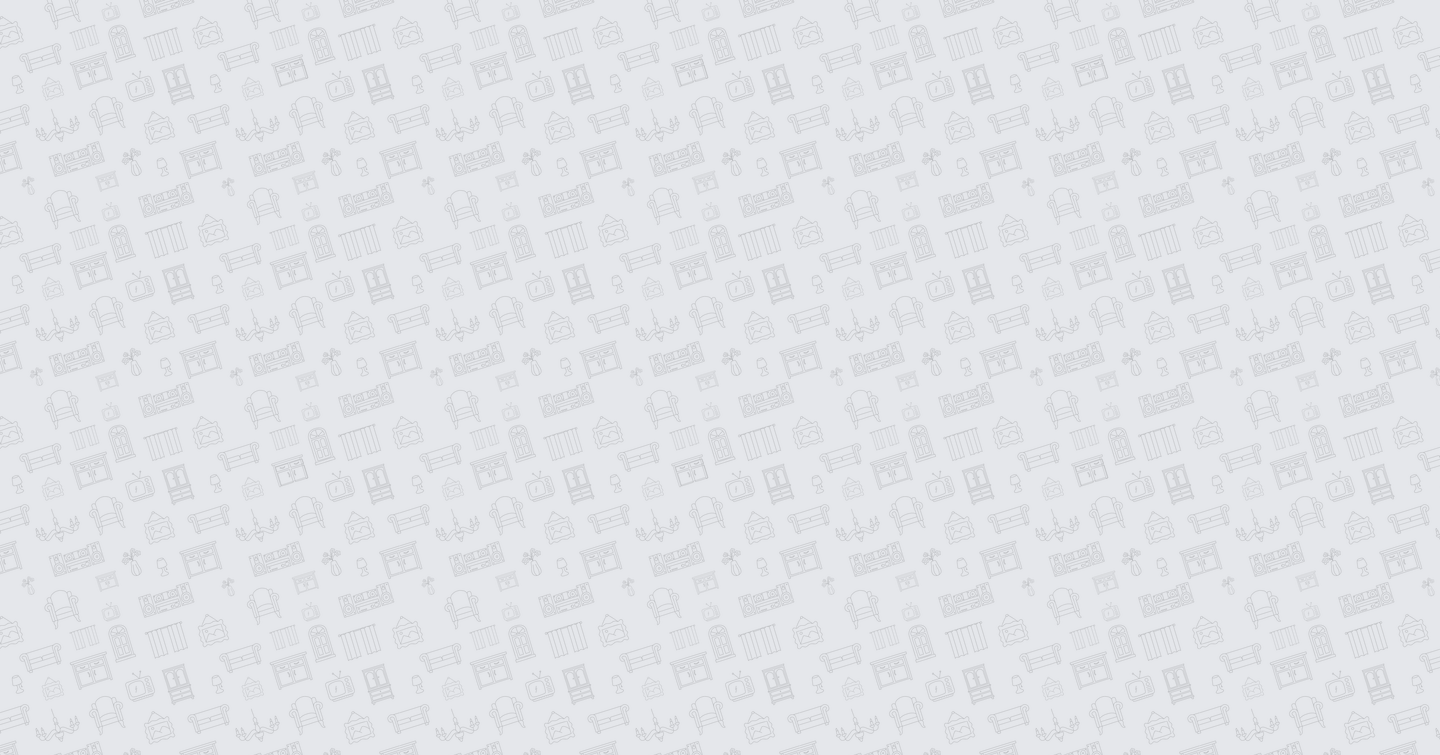 scroll, scrollTop: 0, scrollLeft: 0, axis: both 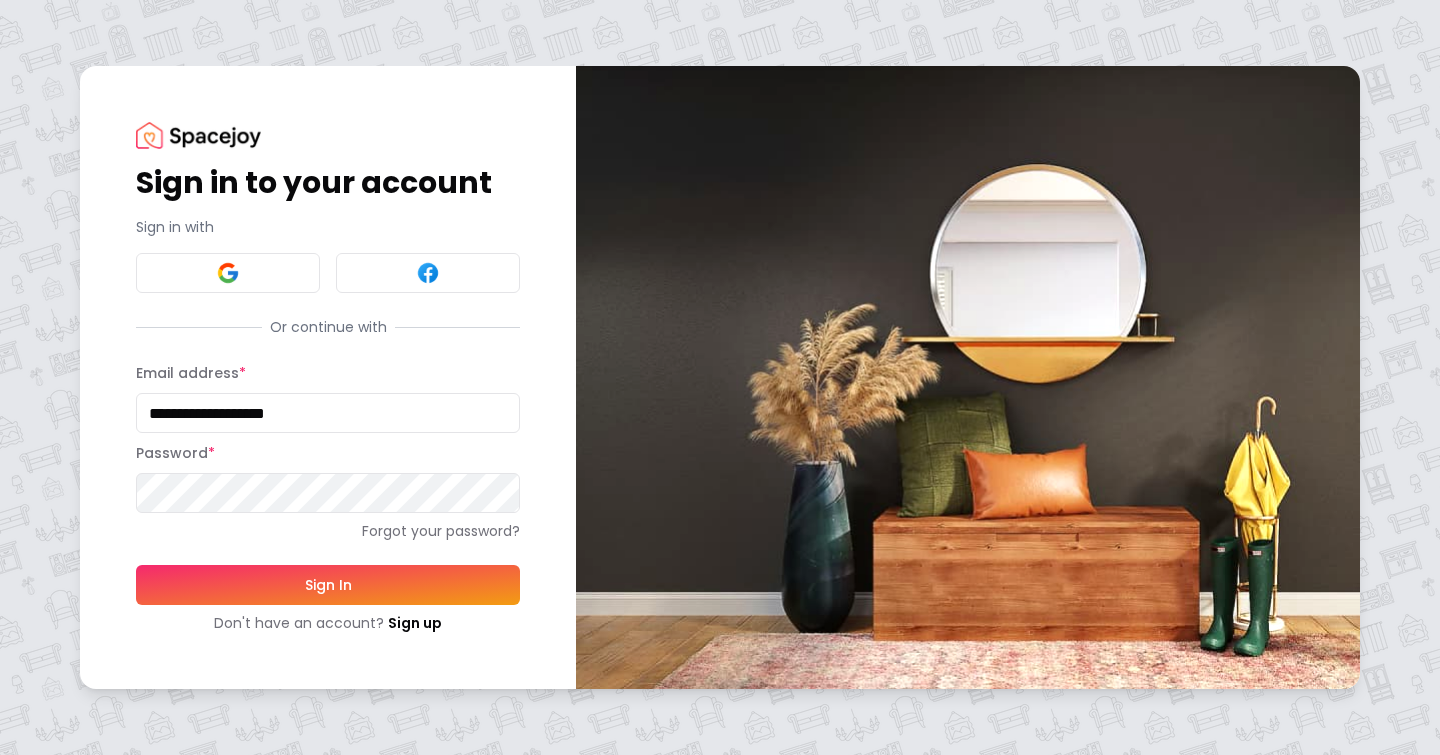 type on "**********" 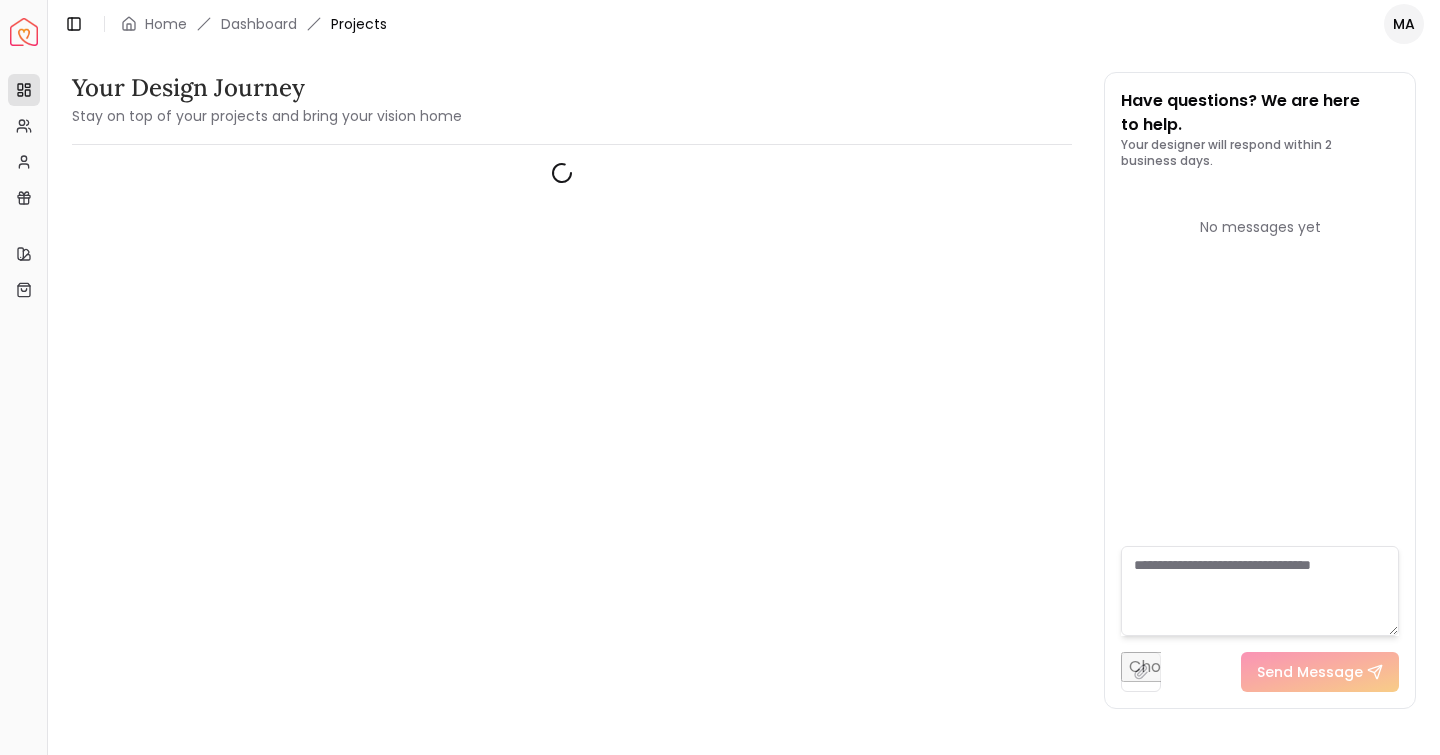 scroll, scrollTop: 0, scrollLeft: 0, axis: both 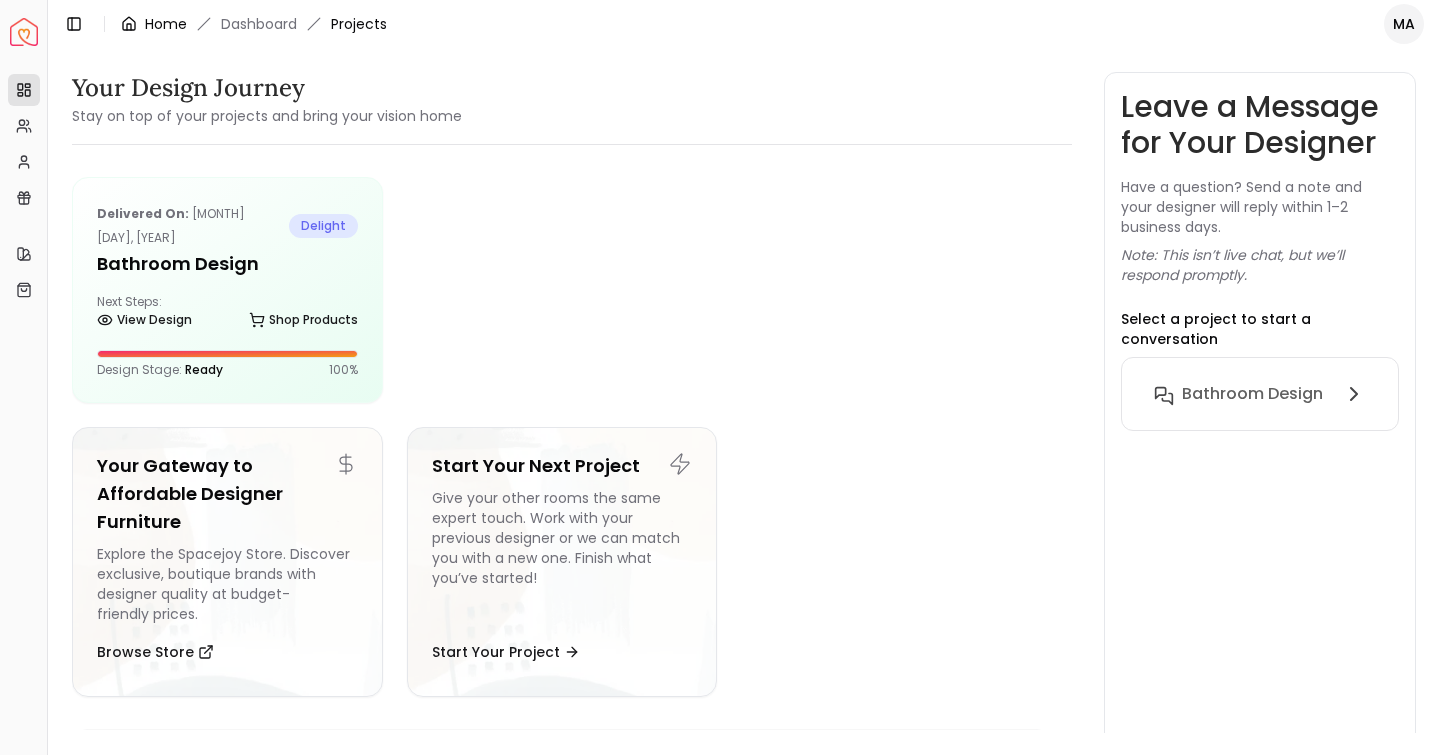 click on "Home" at bounding box center [166, 24] 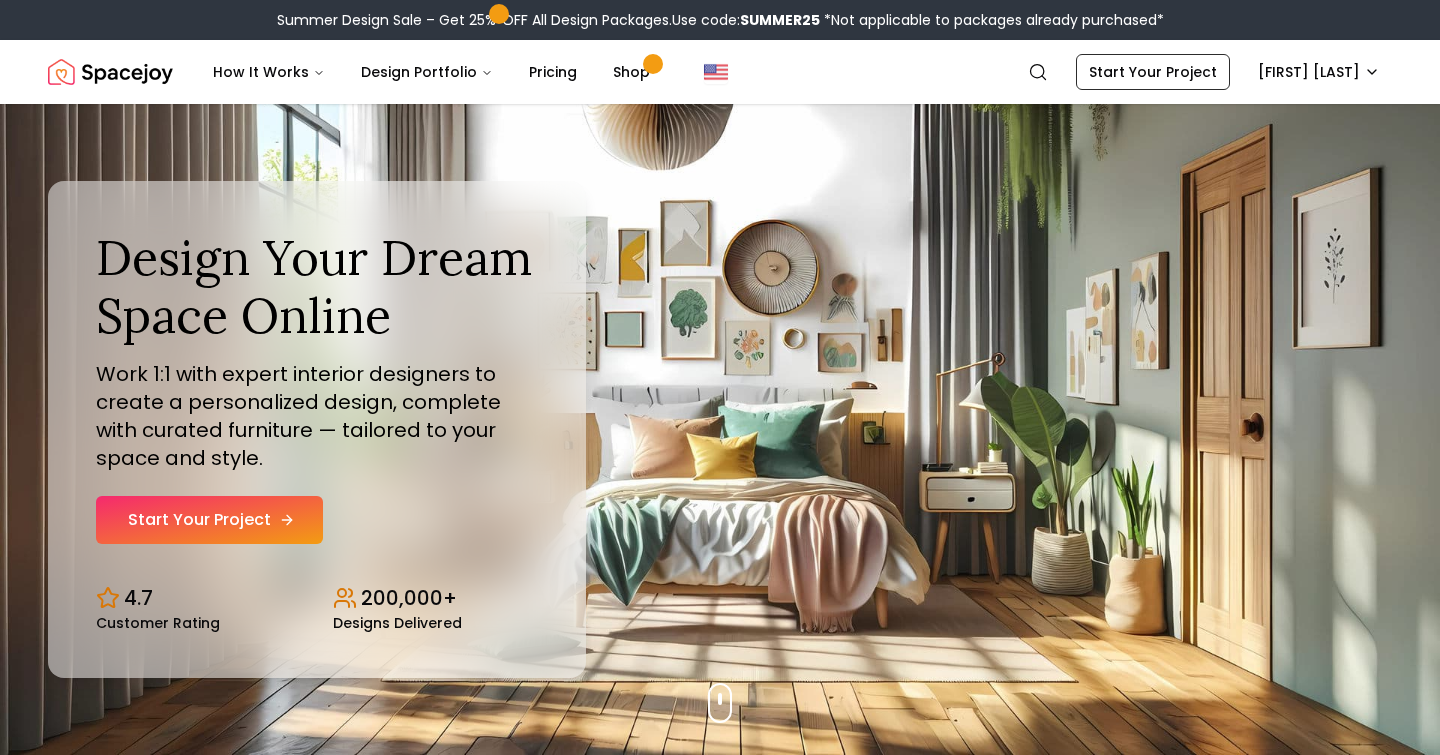 click on "Start Your Project" at bounding box center (209, 520) 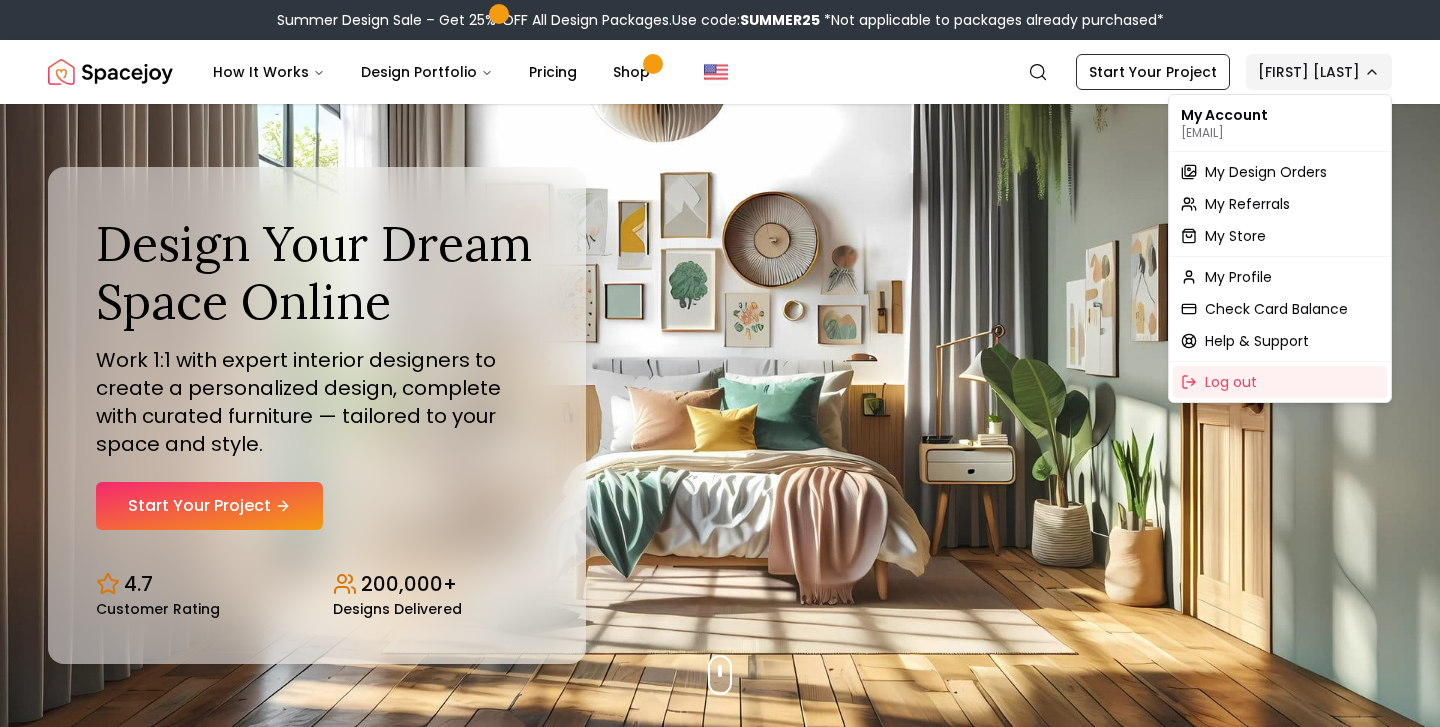 click on "Summer Design Sale – Get 25% OFF All Design Packages. Use code: SUMMER25 *Not applicable to packages already purchased* Spacejoy How It Works Design Portfolio Pricing Shop Search Start Your Project [FIRST] [LAST] Design Your Dream Space Online Work 1:1 with expert interior designers to create a personalized design, complete with curated furniture — tailored to your space and style. Start Your Project 4.7 Customer Rating 200,000+ Designs Delivered Design Your Dream Space Online Work 1:1 with expert interior designers to create a personalized design, complete with curated furniture — tailored to your space and style. Start Your Project 4.7 Customer Rating 200,000+ Designs Delivered Summer Design Sale Get 25% OFF on all Design Packages Get Started Mid-Summer Style Event Up to 60% OFF on Furniture & Decor Shop Now Get Matched with Expert Interior Designers Online! [FIRST] [LAST] Designer [FIRST] [LAST] Designer [FIRST] [LAST] Designer [FIRST] [LAST] Designer [FIRST] [LAST] Designer 1 2 3" at bounding box center [720, 5934] 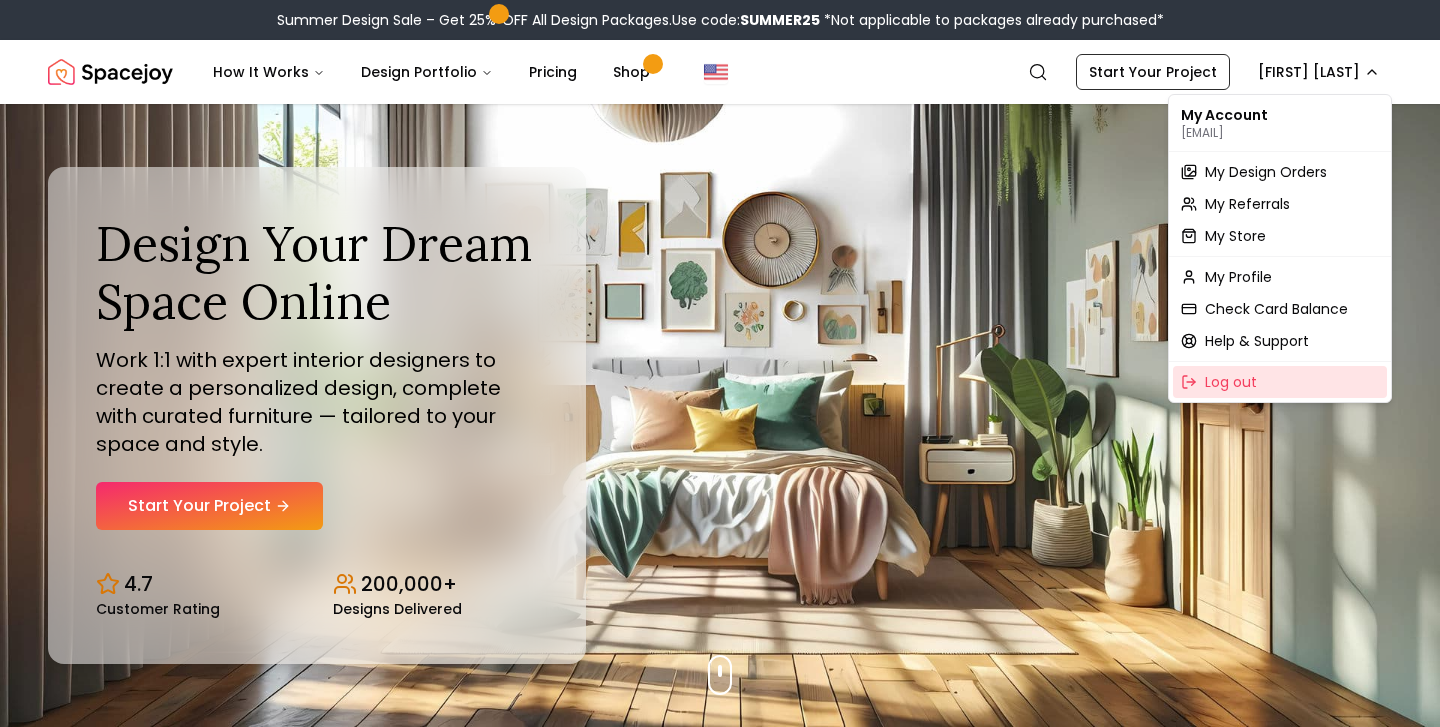 click on "Log out" at bounding box center [1231, 382] 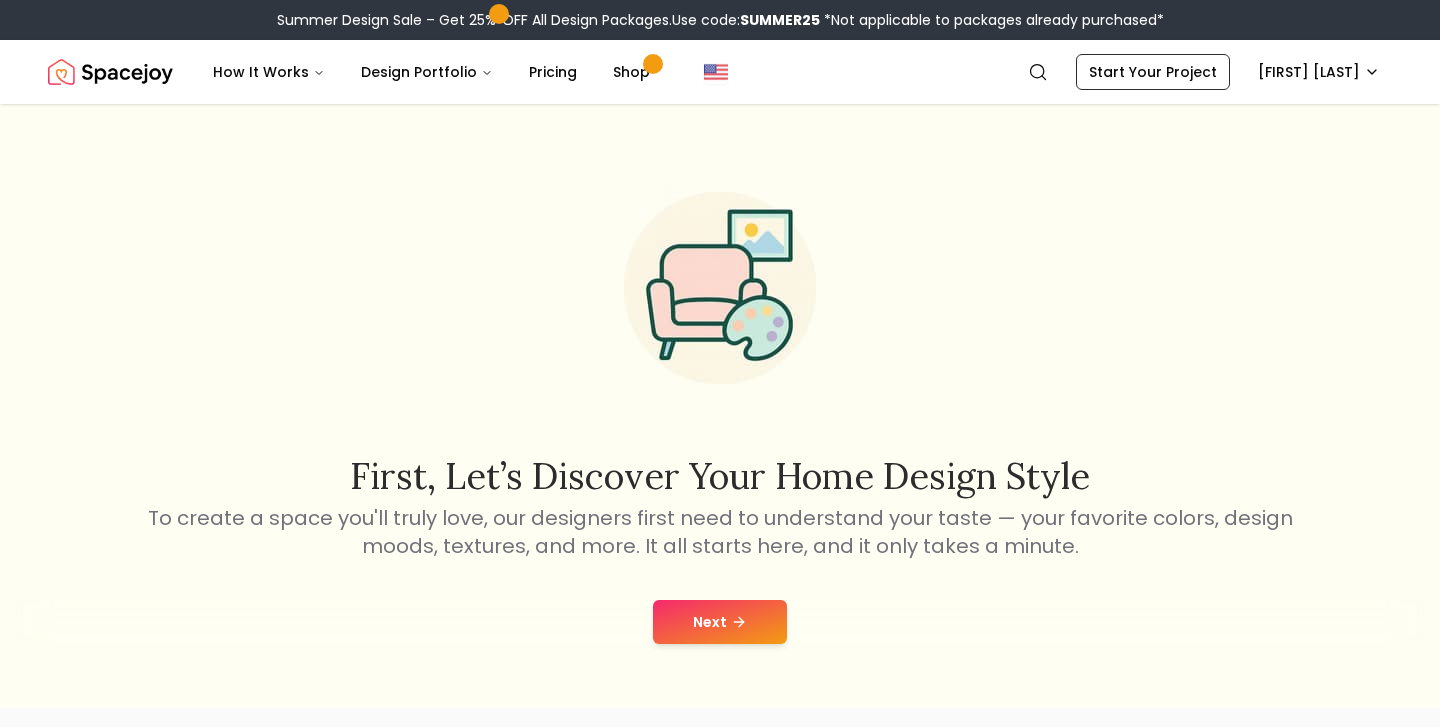 scroll, scrollTop: 0, scrollLeft: 0, axis: both 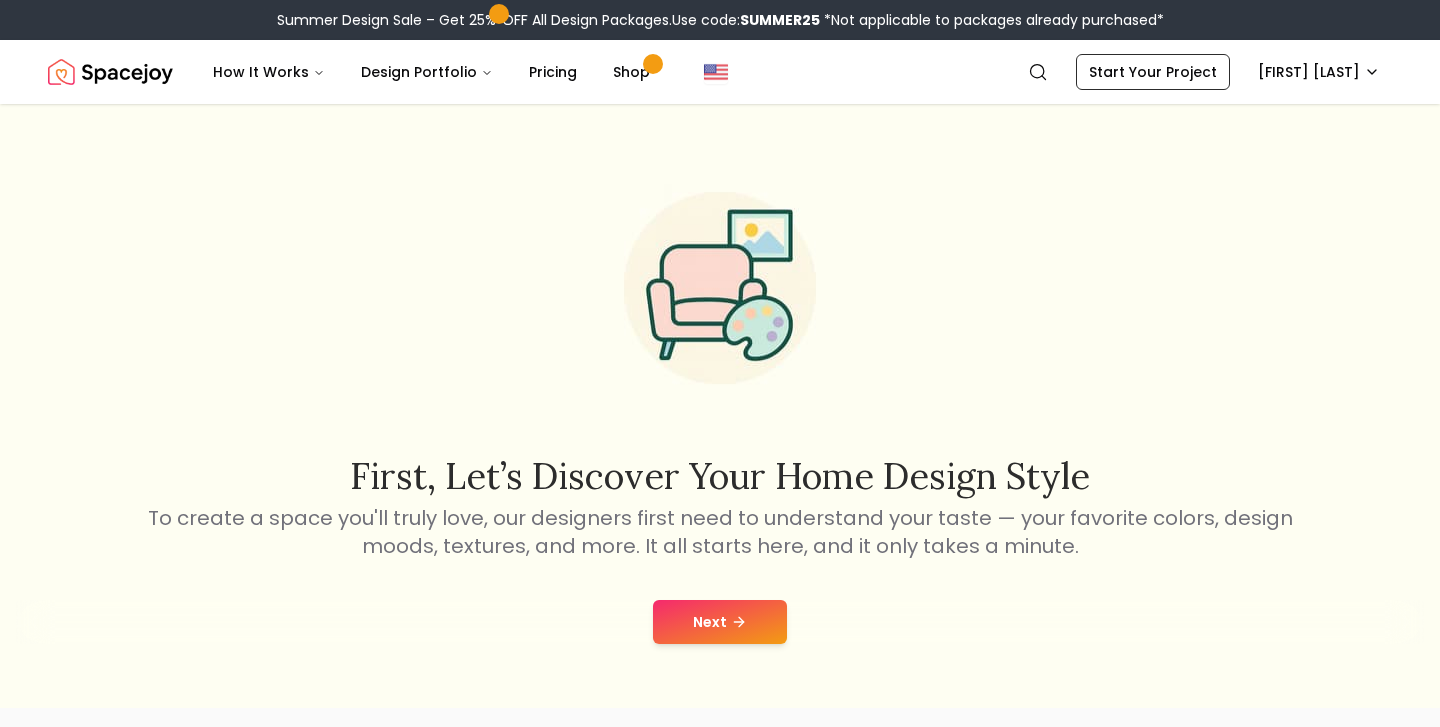click on "Next" at bounding box center [720, 622] 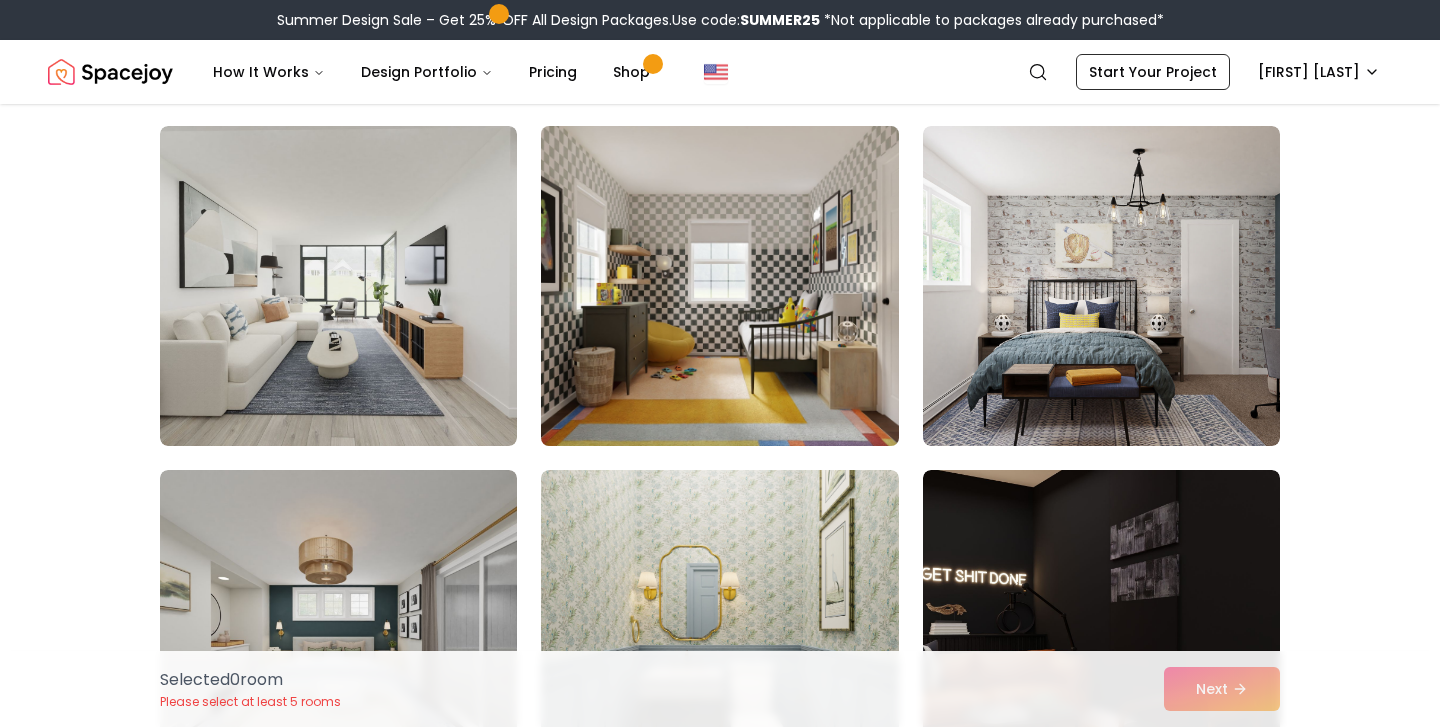 scroll, scrollTop: 840, scrollLeft: 0, axis: vertical 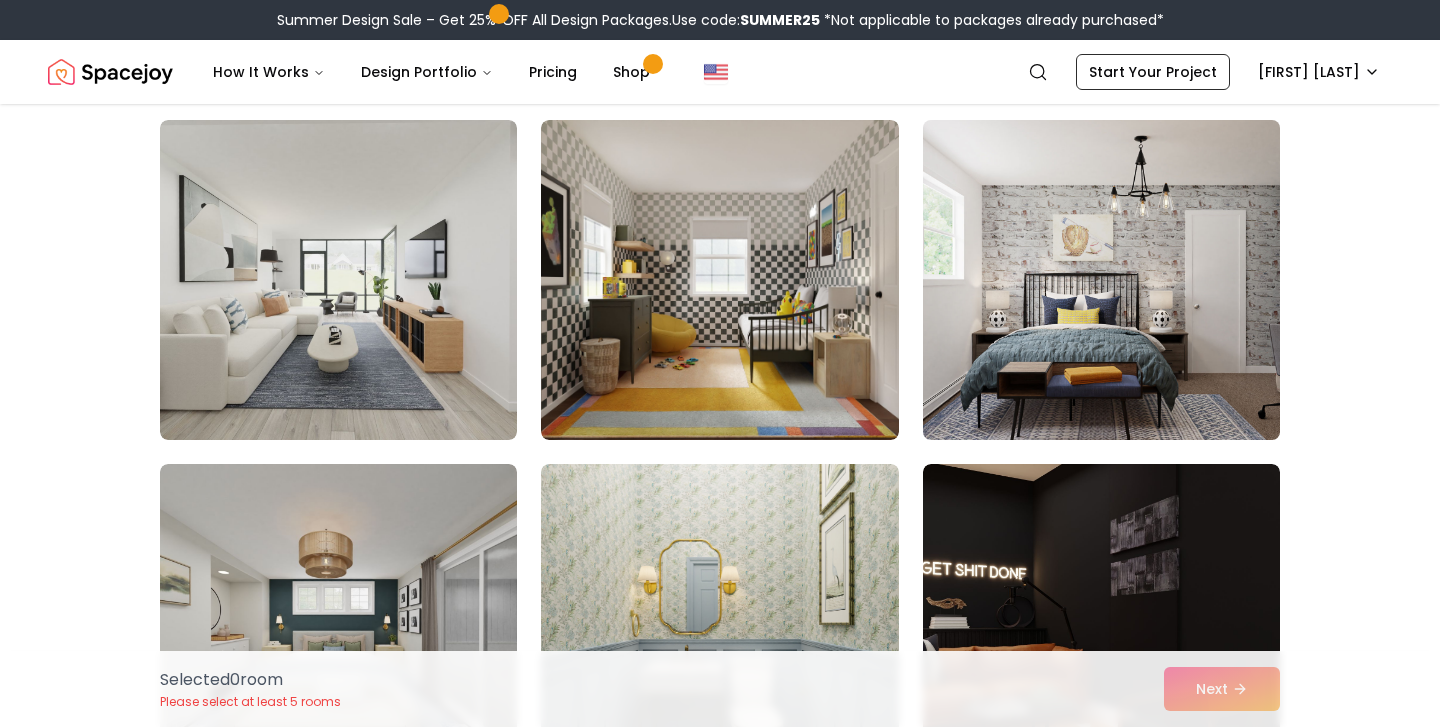 click at bounding box center [1101, 280] 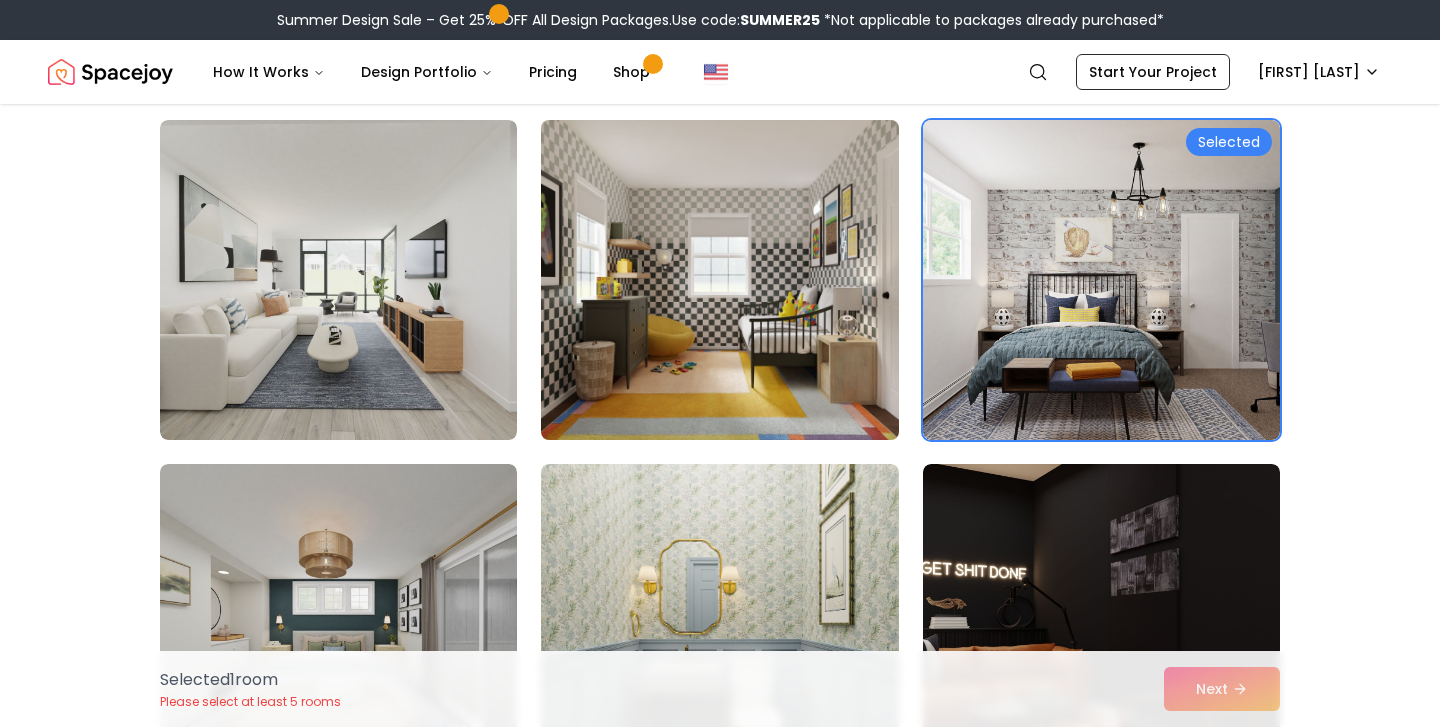 click at bounding box center (719, 280) 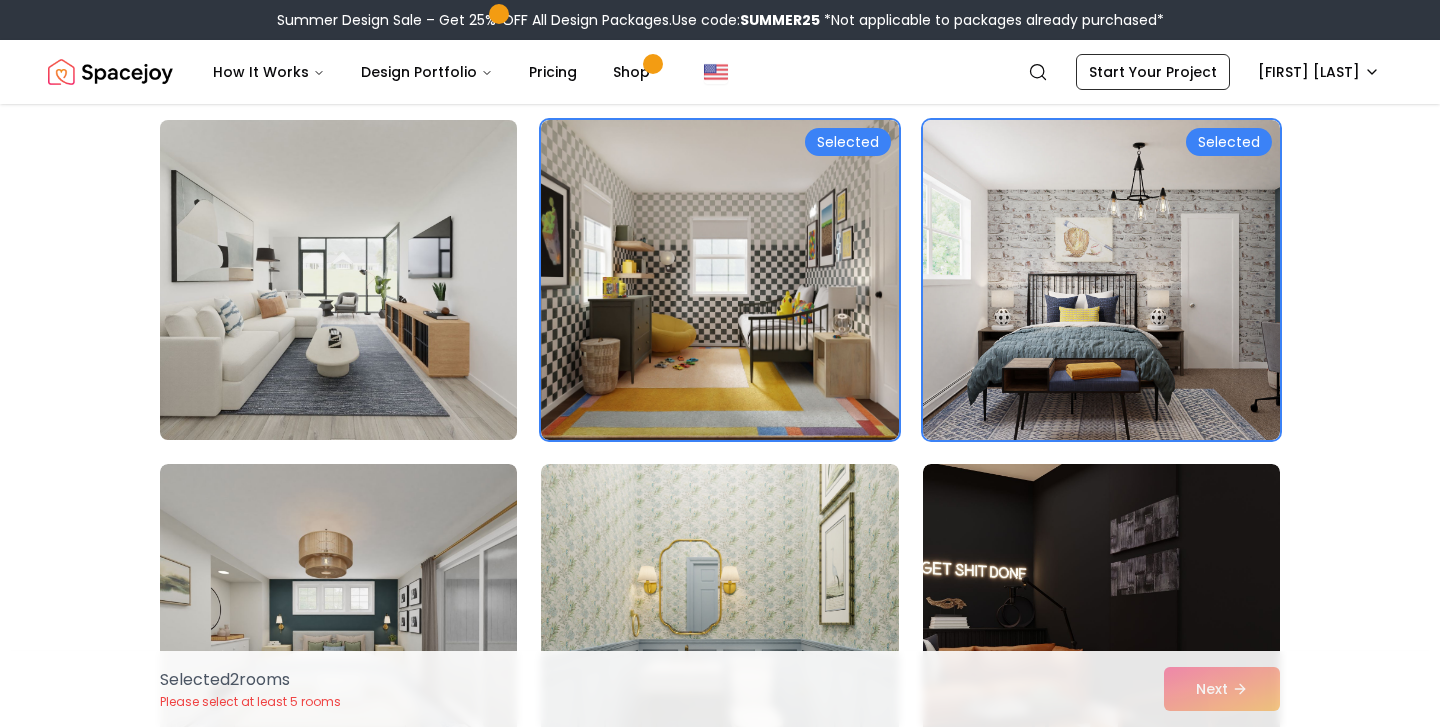 click at bounding box center [338, 280] 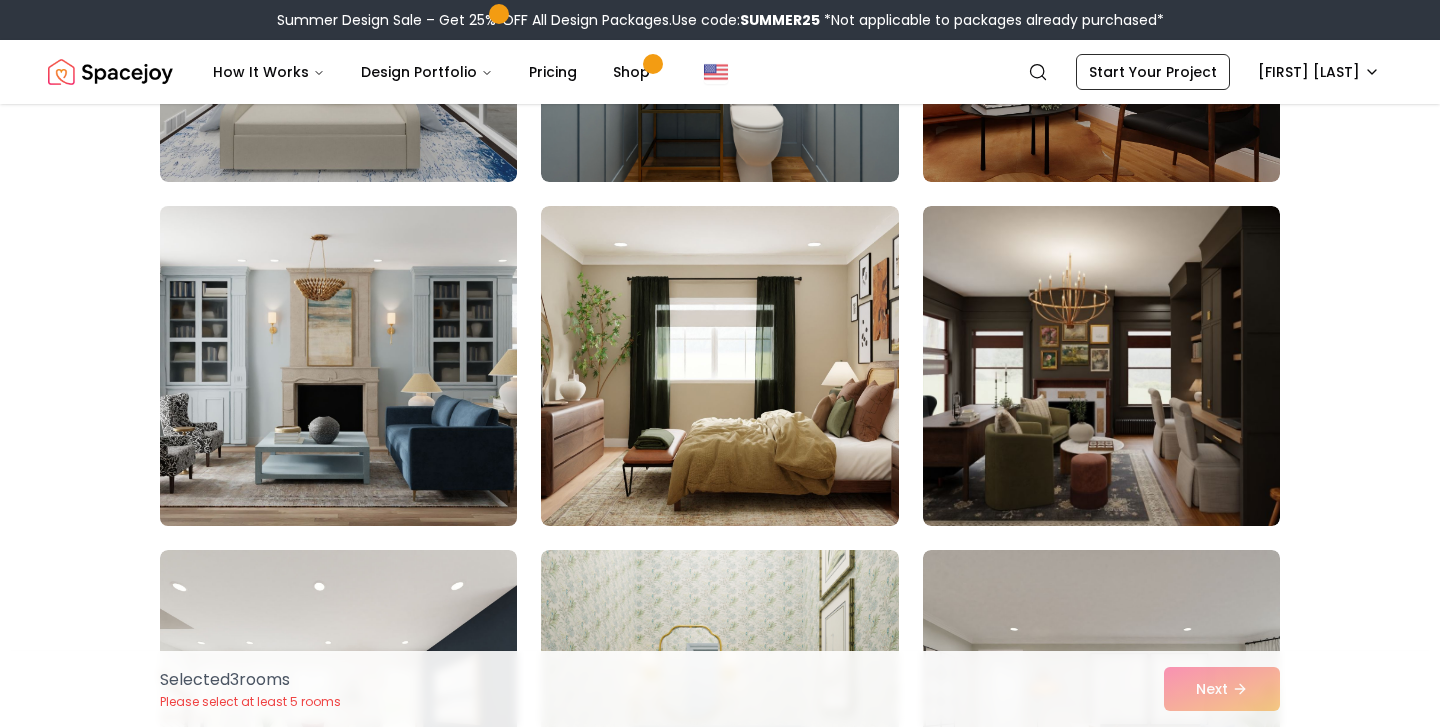scroll, scrollTop: 1442, scrollLeft: 0, axis: vertical 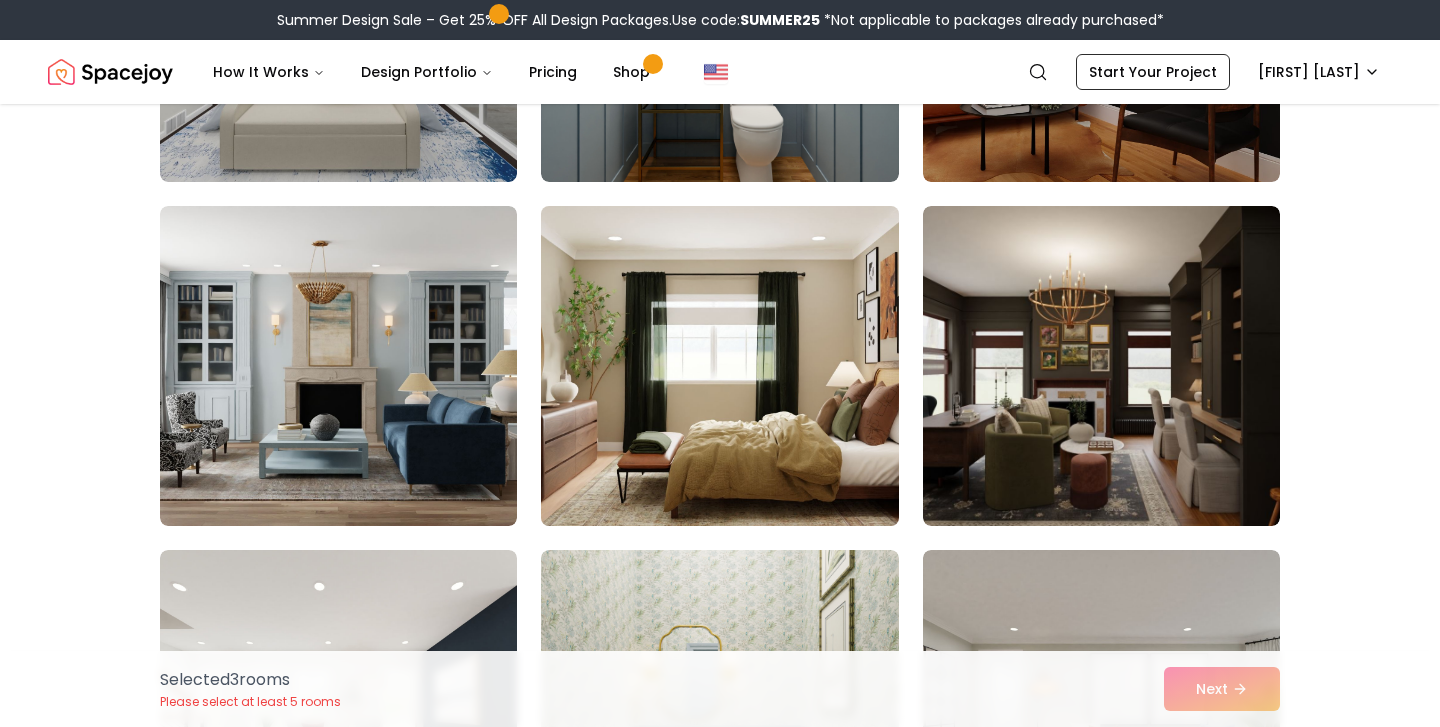 click at bounding box center [719, 366] 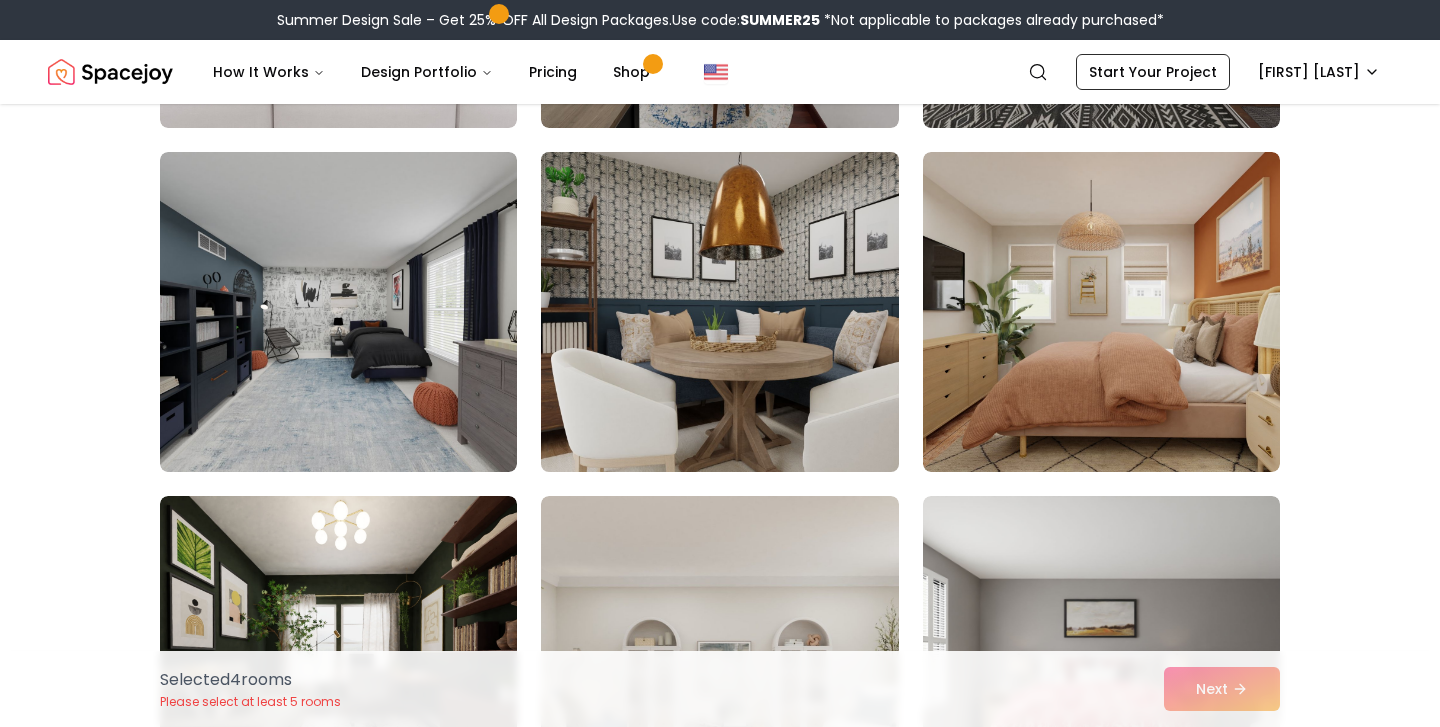 scroll, scrollTop: 3561, scrollLeft: 0, axis: vertical 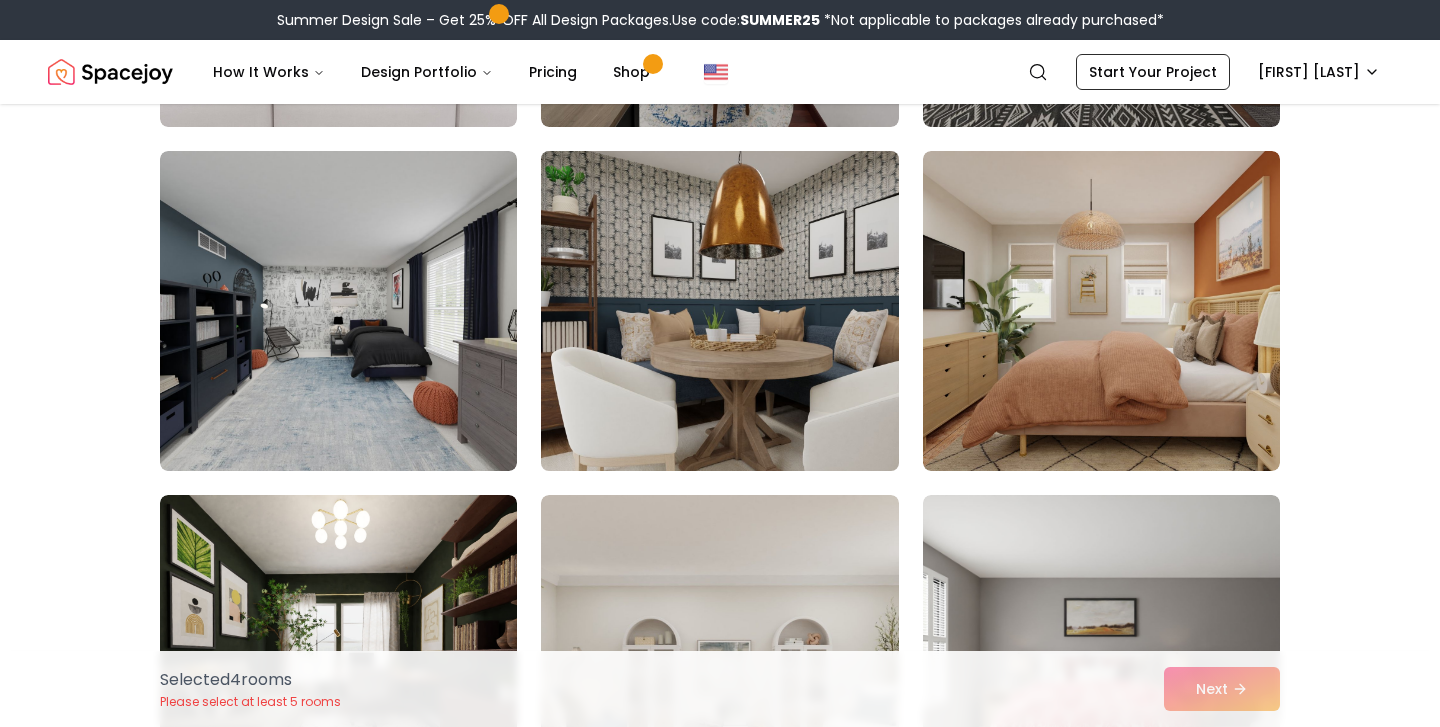 click at bounding box center [719, 311] 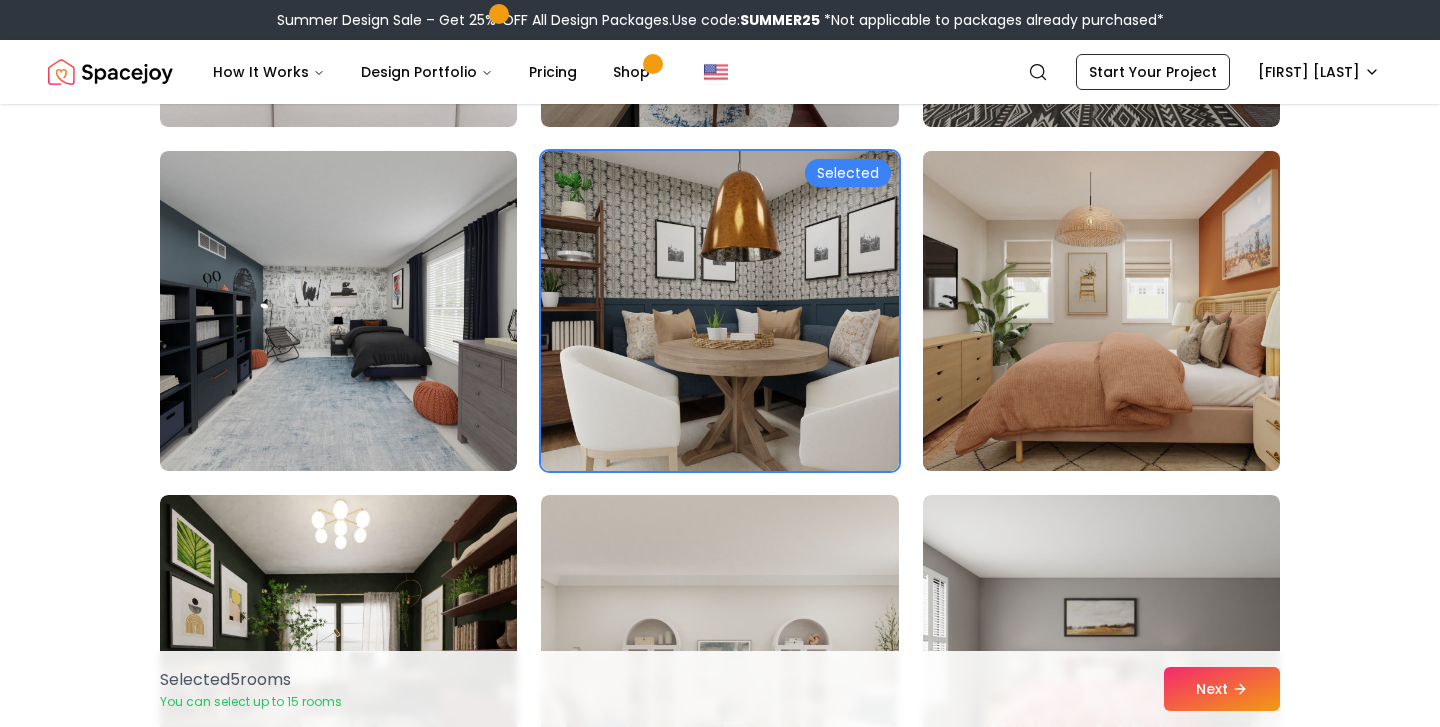 click at bounding box center (1101, 311) 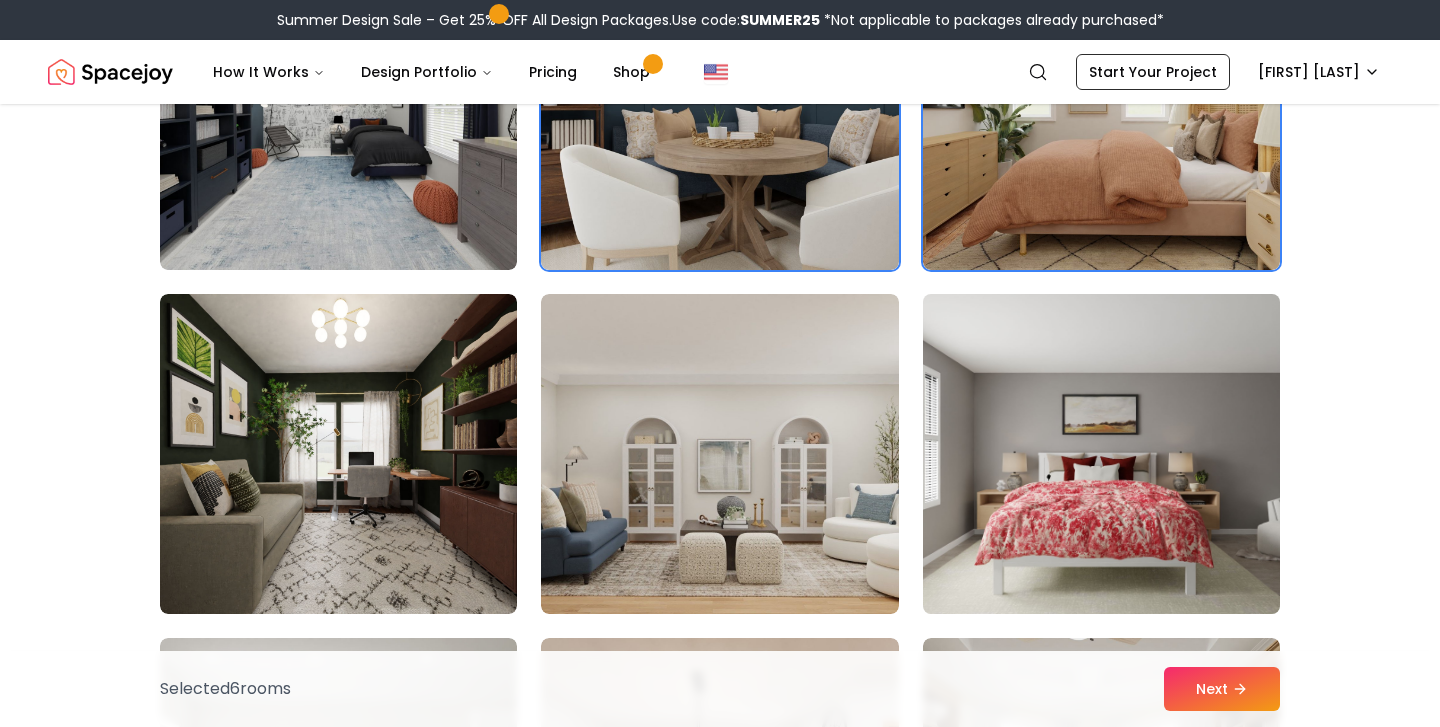 scroll, scrollTop: 3866, scrollLeft: 0, axis: vertical 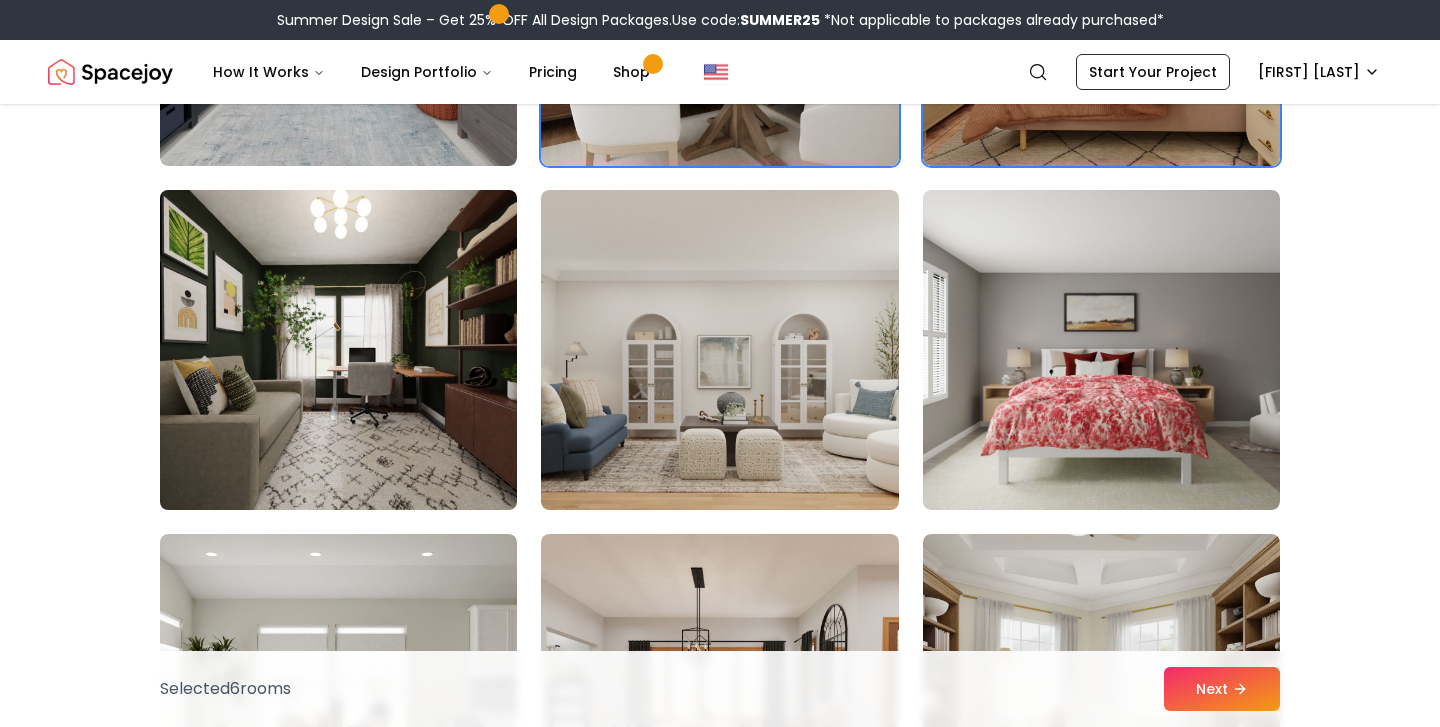 click at bounding box center [338, 350] 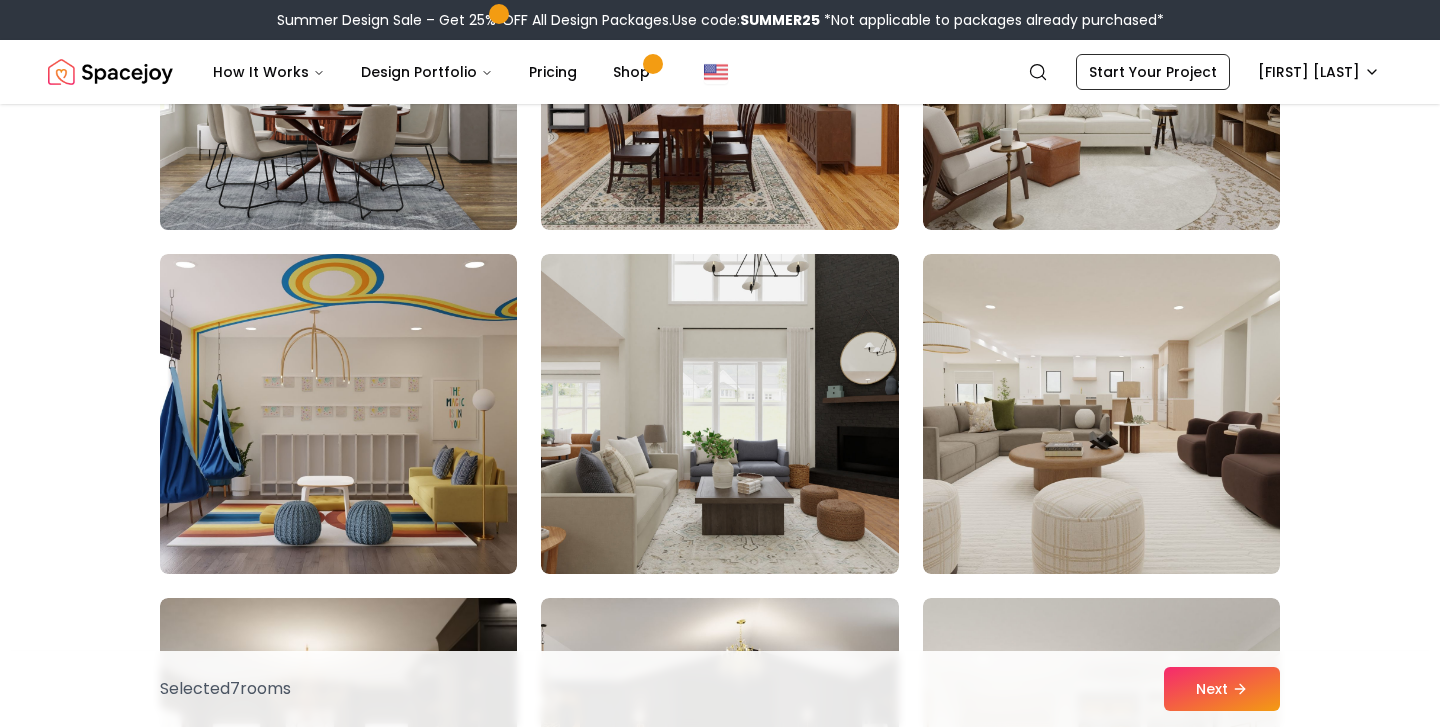 scroll, scrollTop: 4503, scrollLeft: 0, axis: vertical 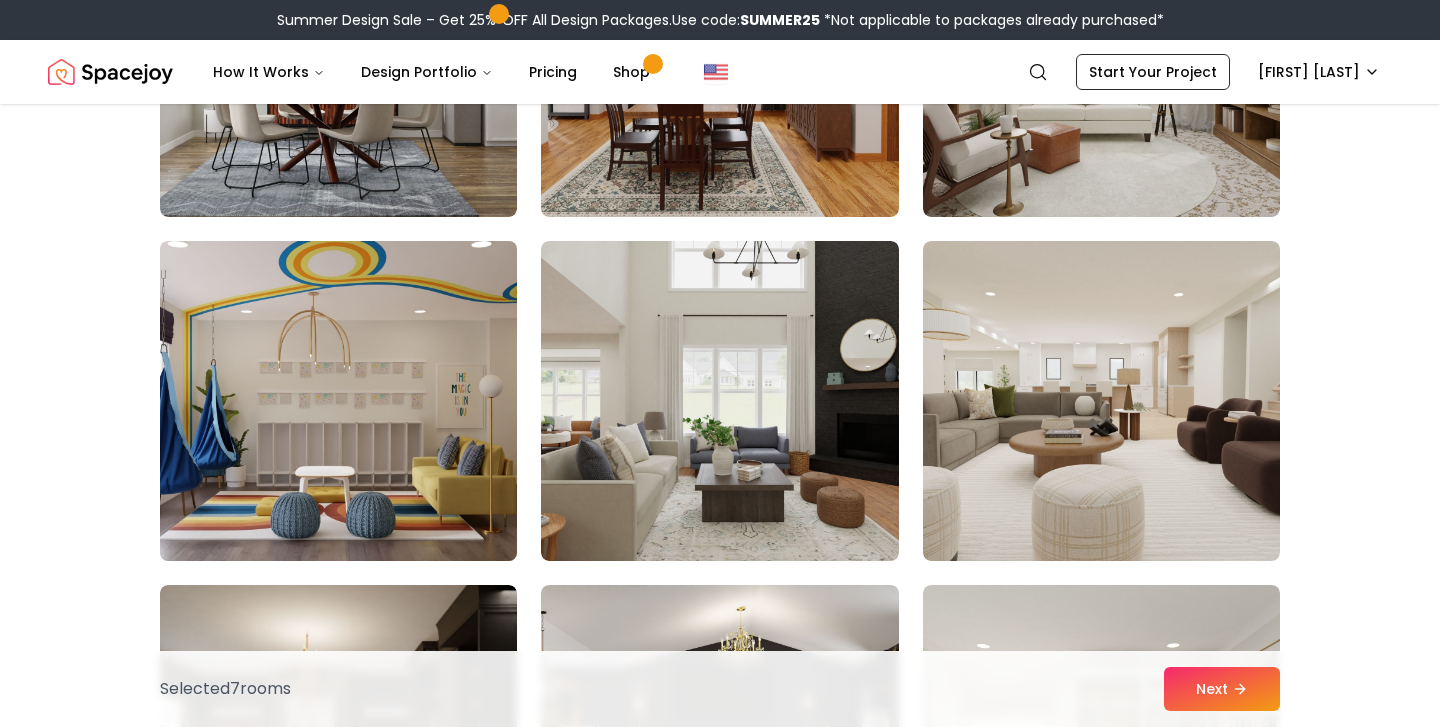 click at bounding box center (338, 401) 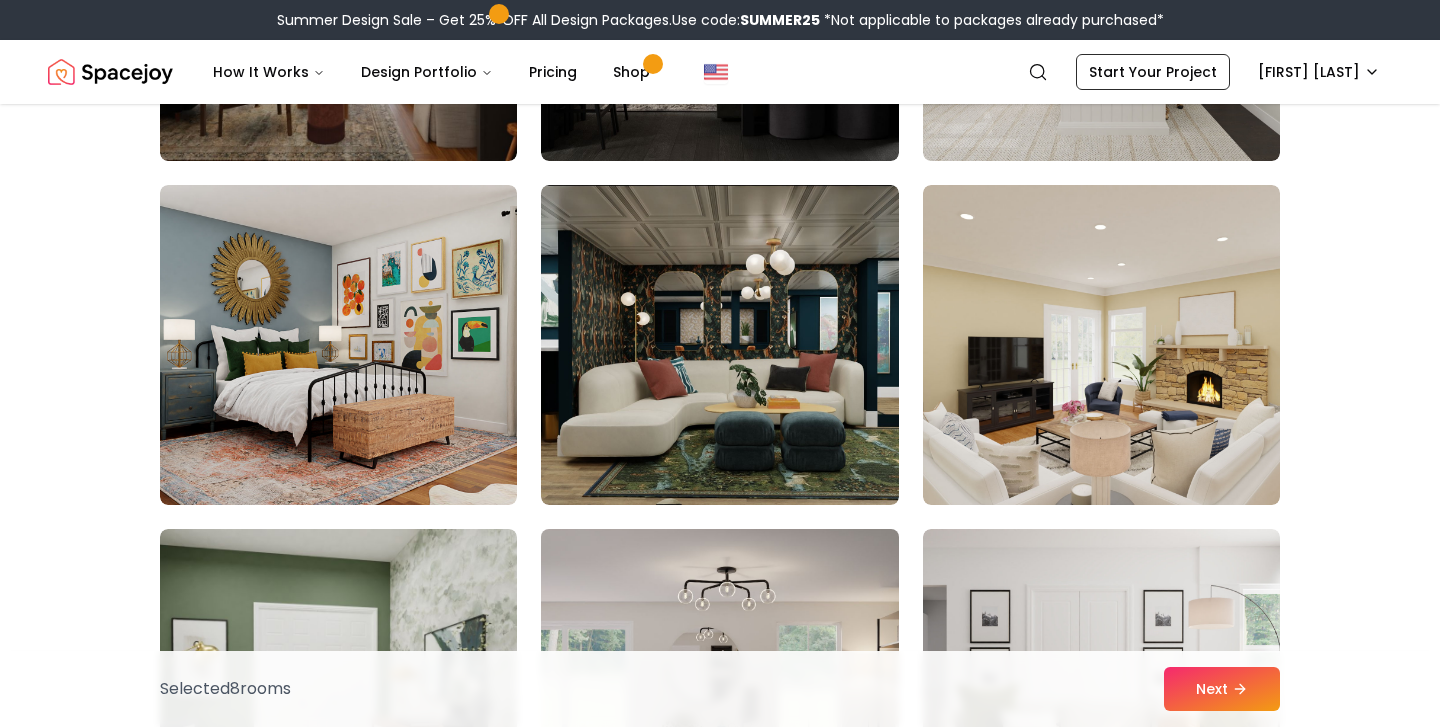scroll, scrollTop: 5241, scrollLeft: 0, axis: vertical 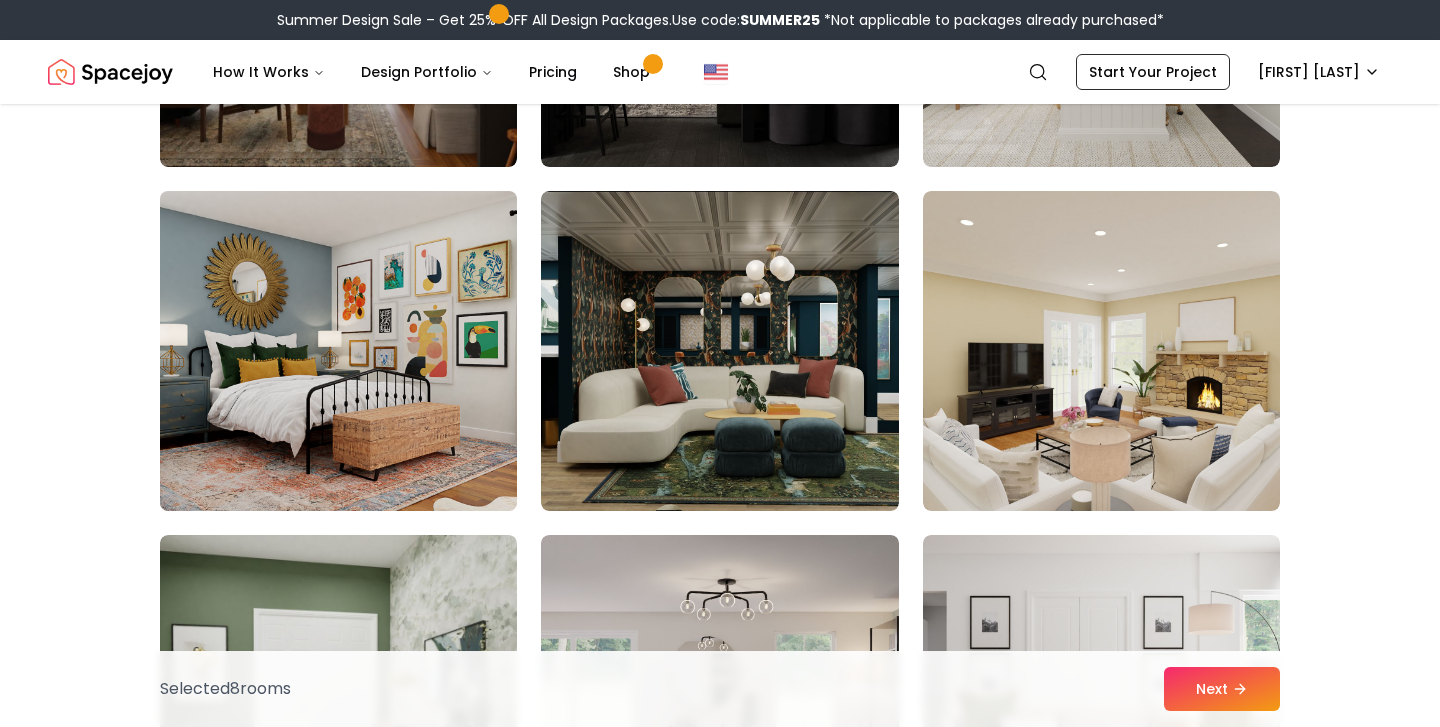 click at bounding box center [338, 351] 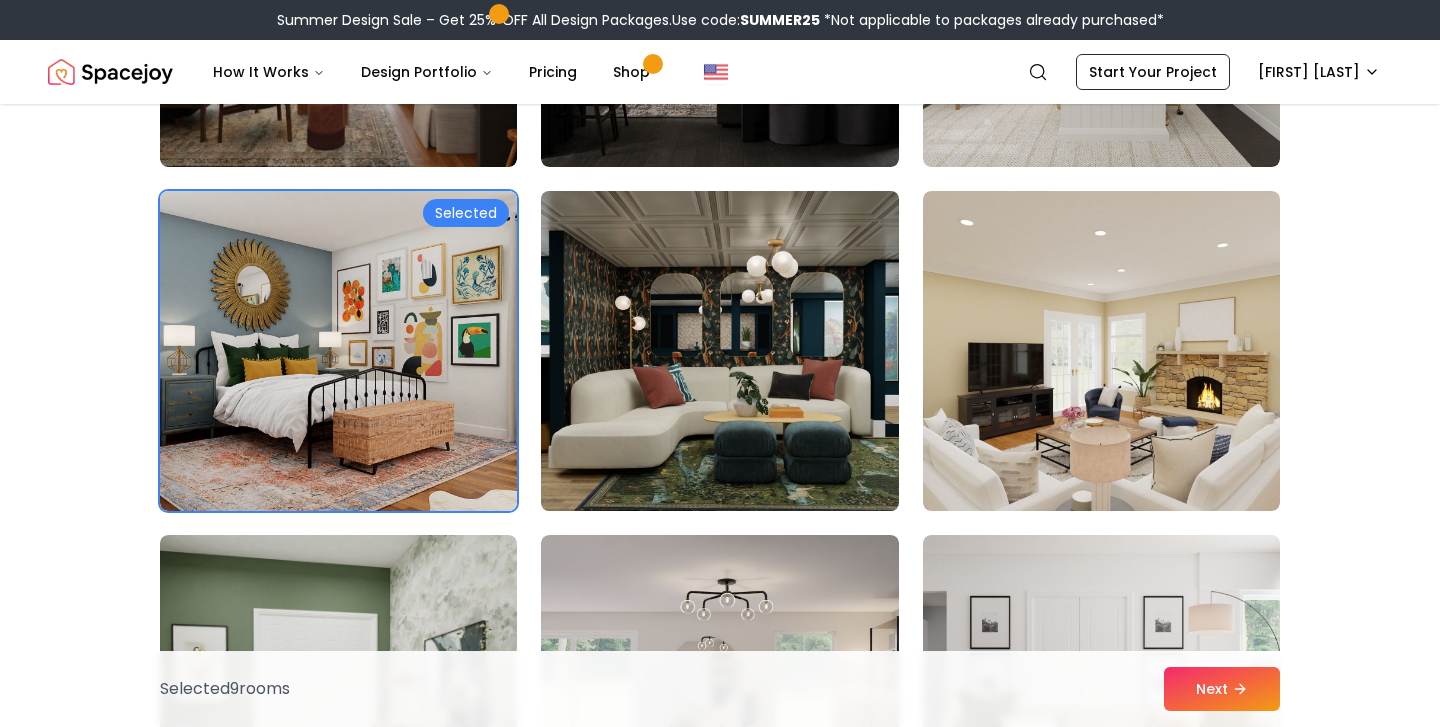 click at bounding box center [719, 351] 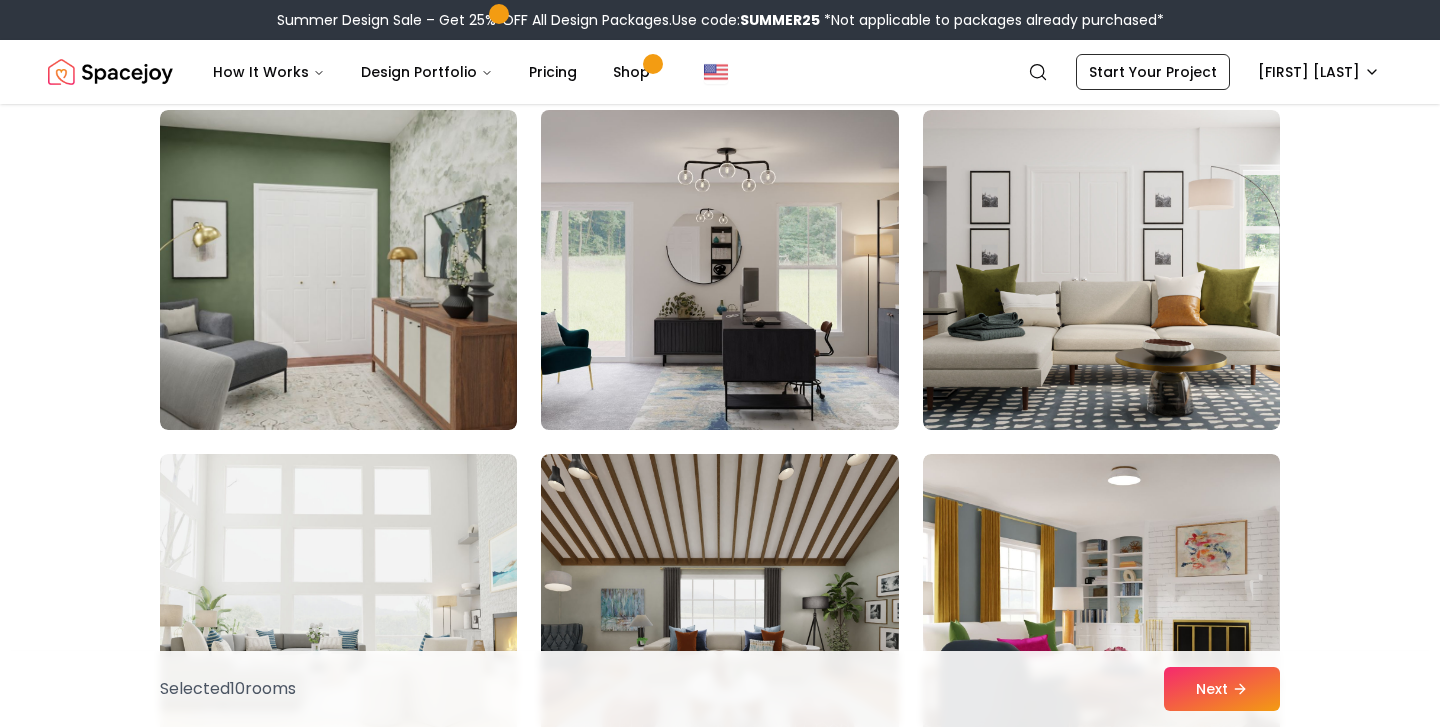 scroll, scrollTop: 5666, scrollLeft: 0, axis: vertical 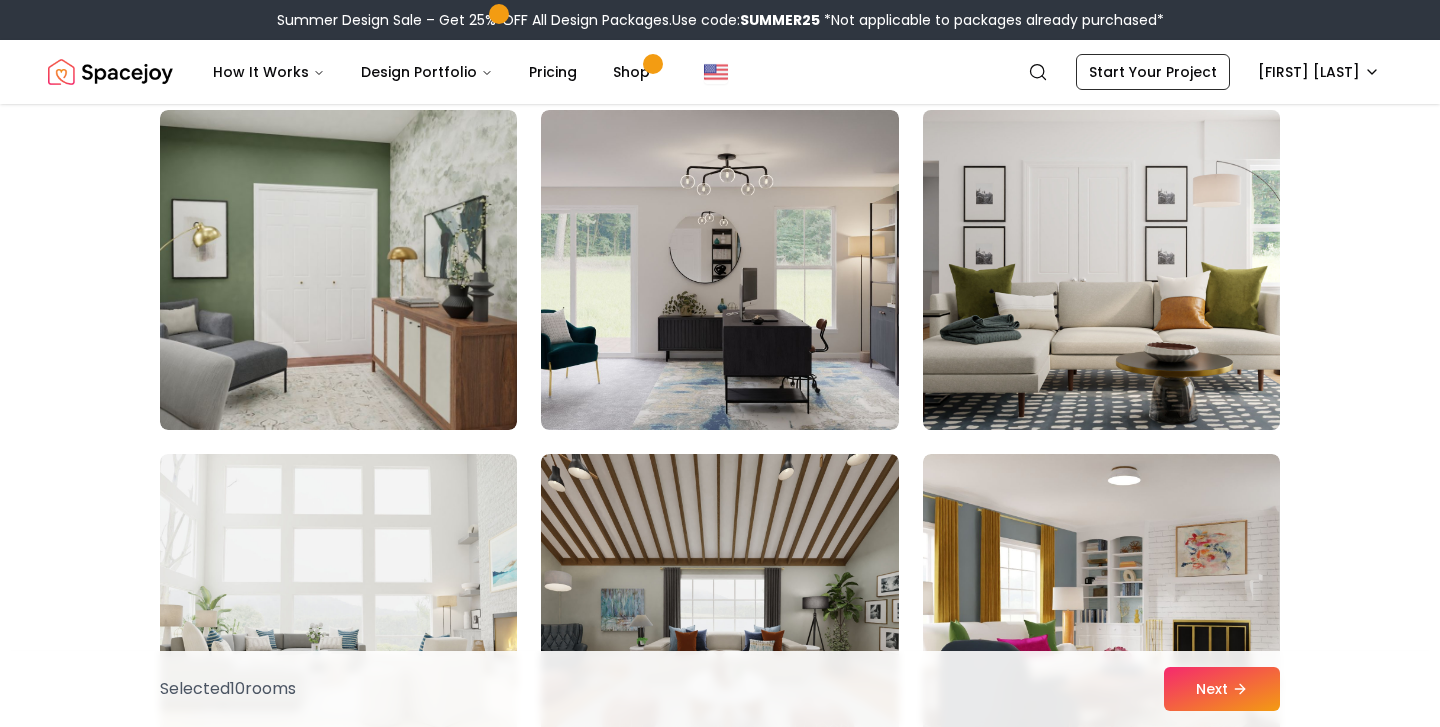 click at bounding box center [1101, 270] 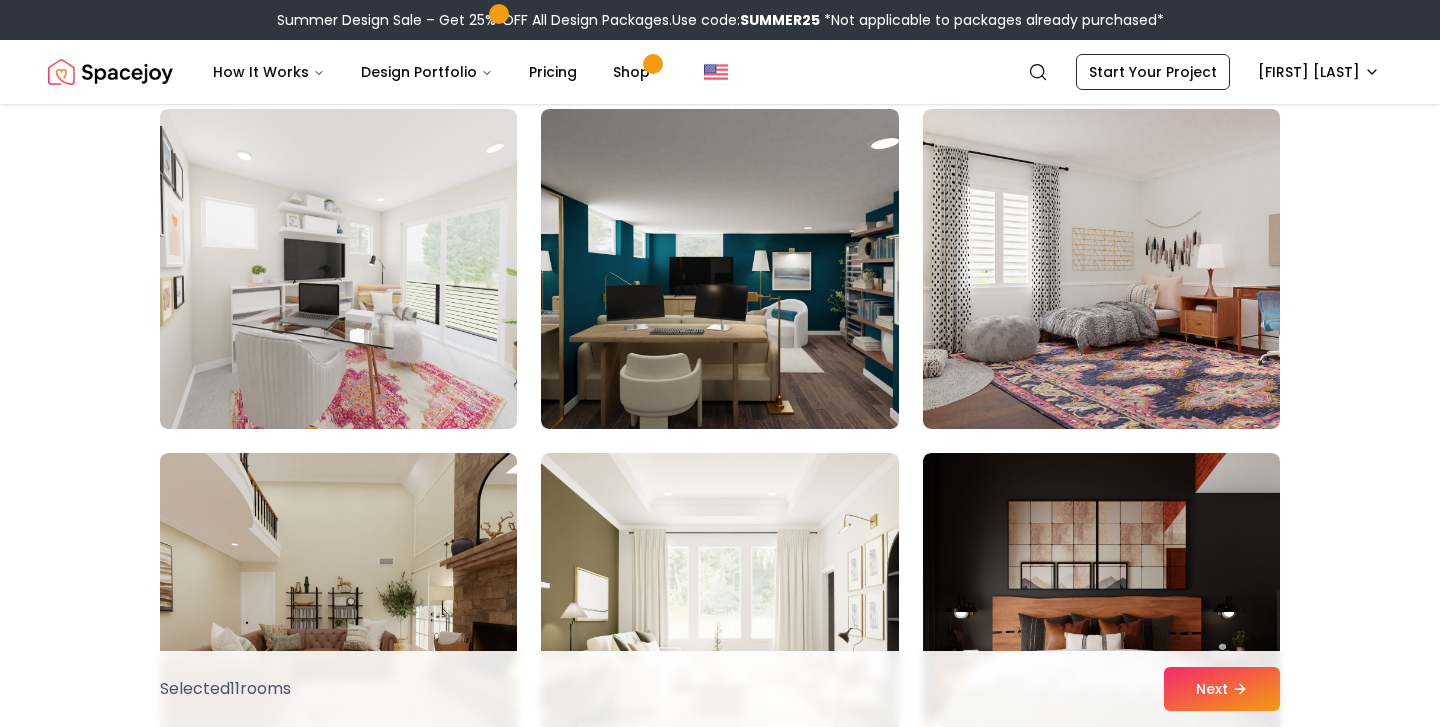 scroll, scrollTop: 8754, scrollLeft: 0, axis: vertical 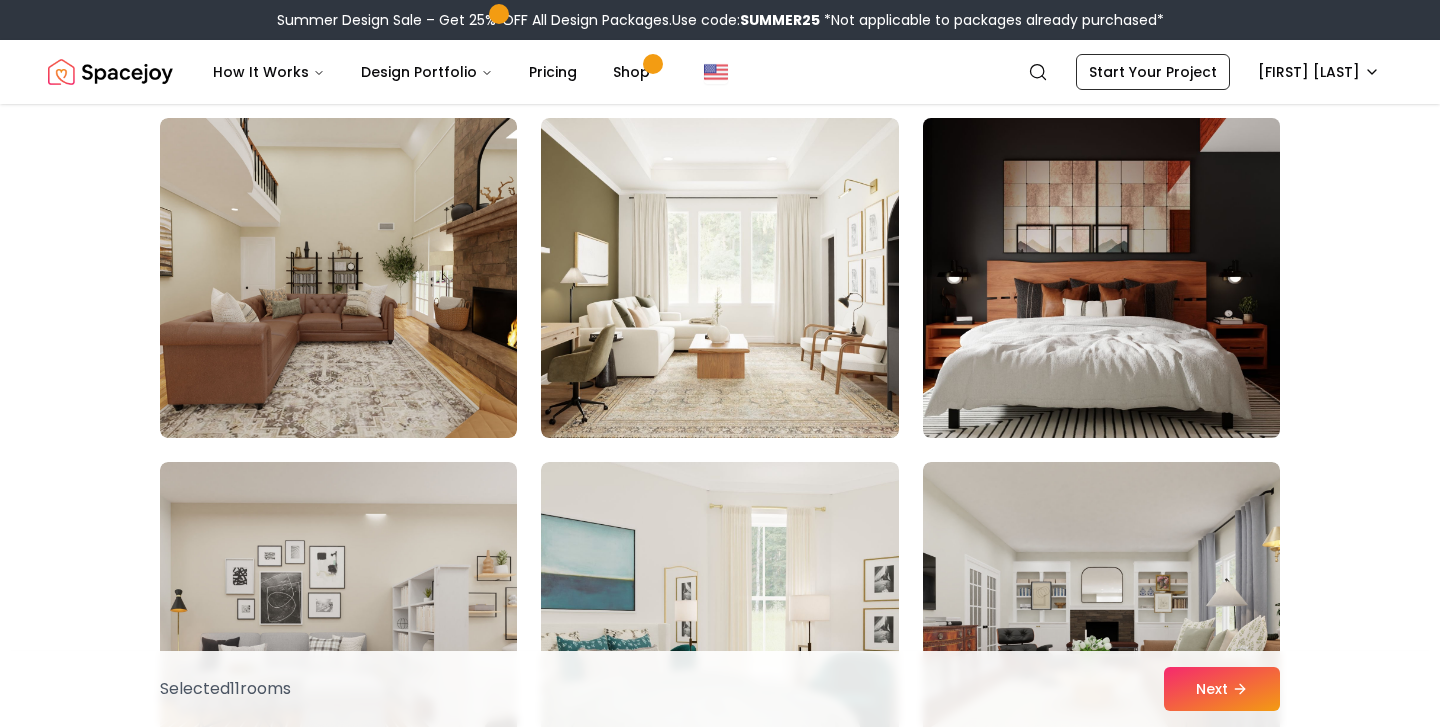click at bounding box center [1101, 278] 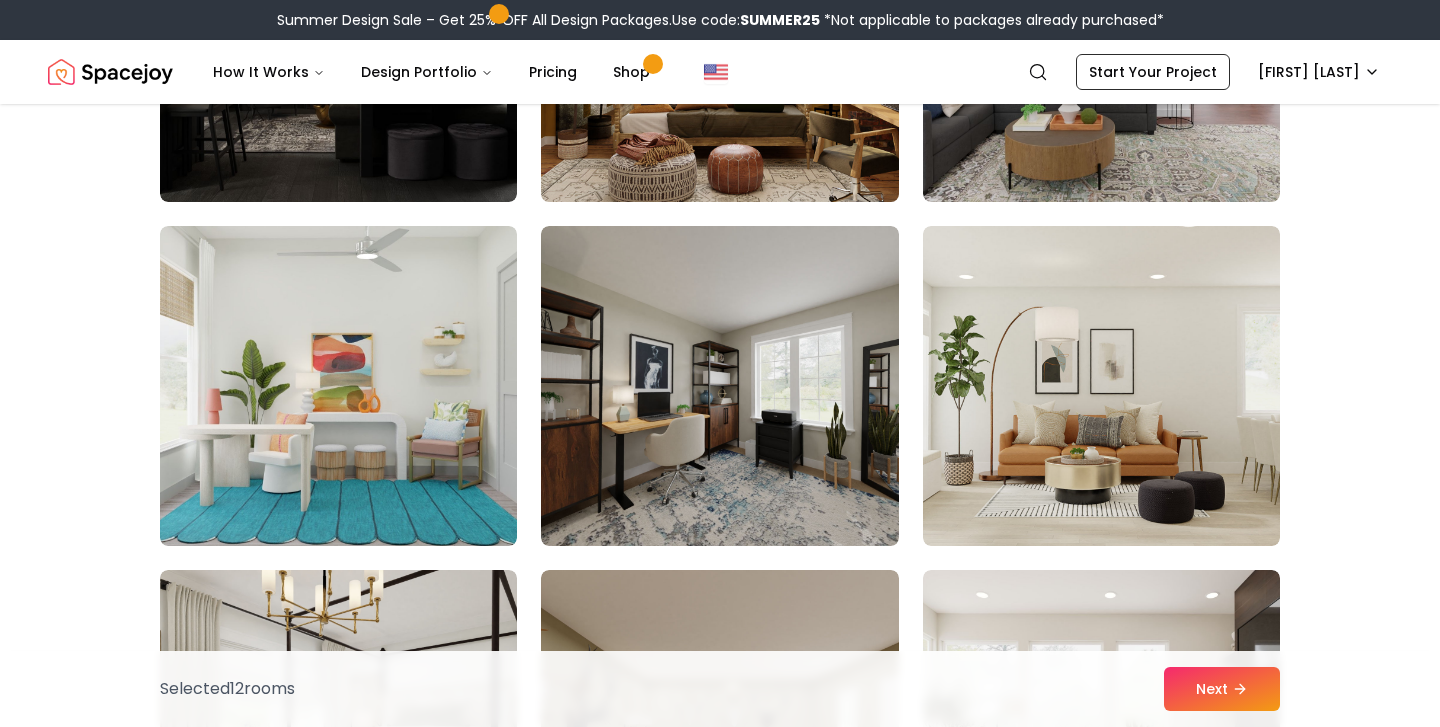 scroll, scrollTop: 10368, scrollLeft: 0, axis: vertical 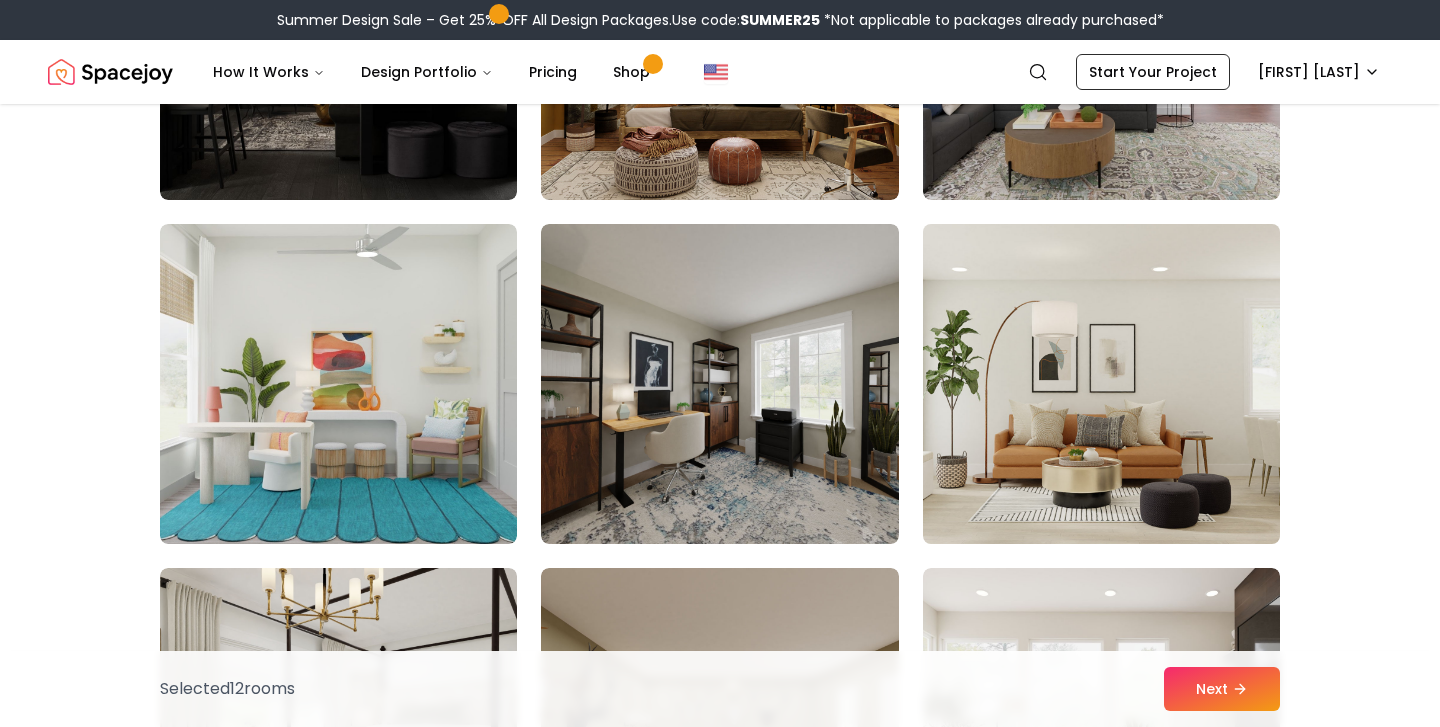 click at bounding box center (1101, 384) 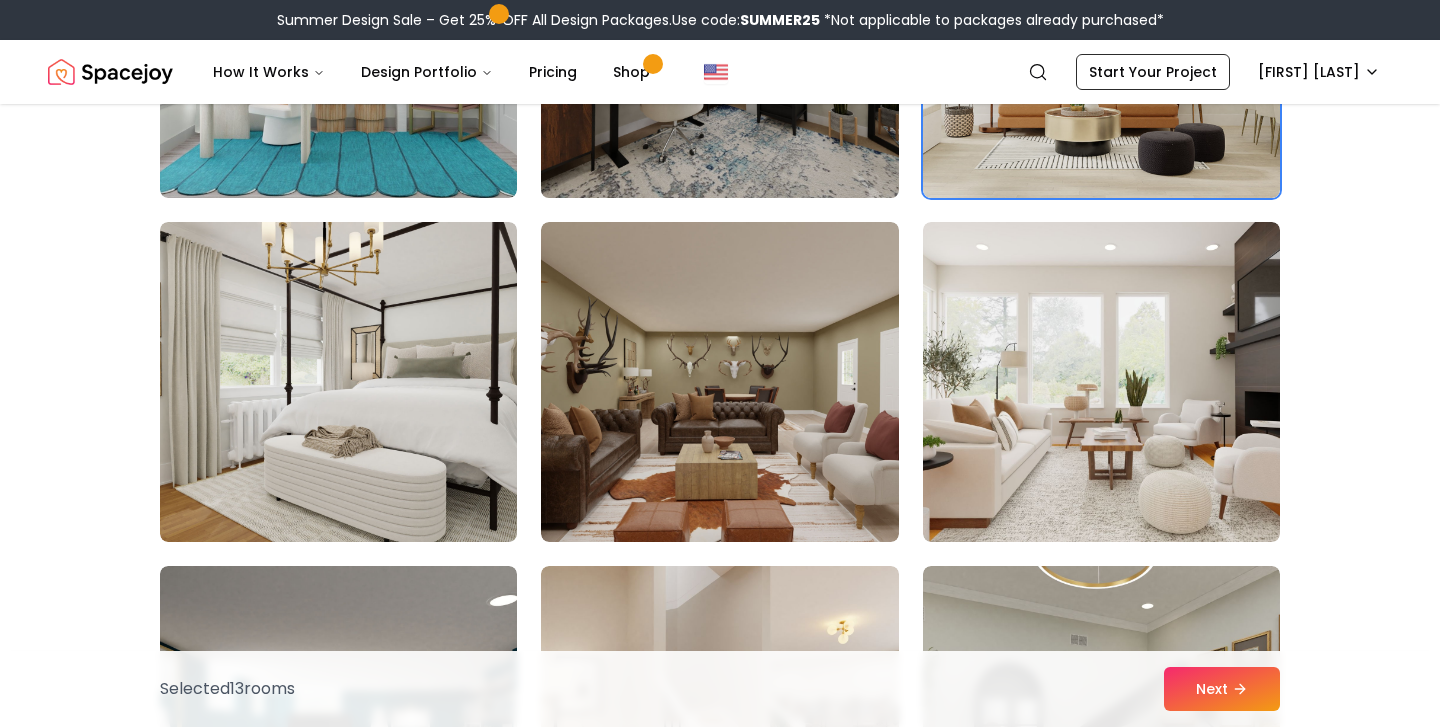 scroll, scrollTop: 10714, scrollLeft: 0, axis: vertical 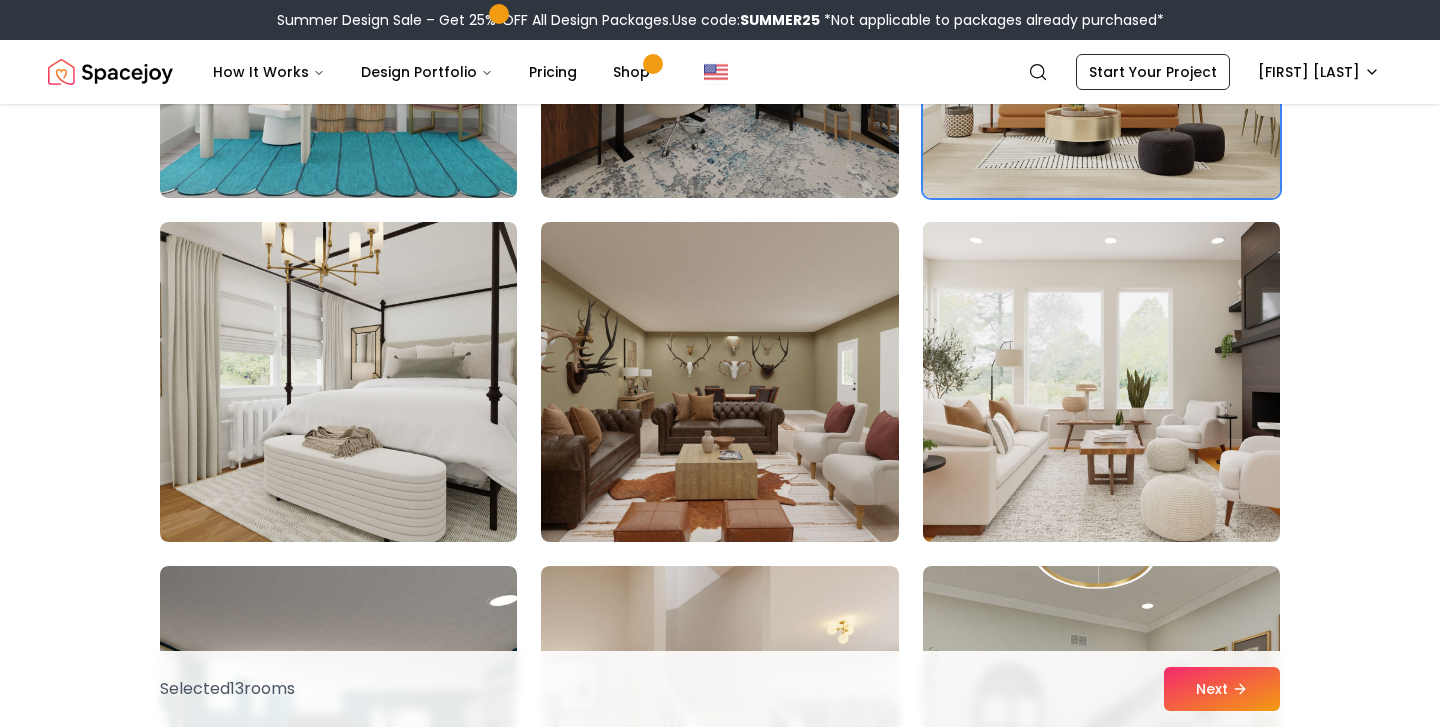 click at bounding box center (1101, 382) 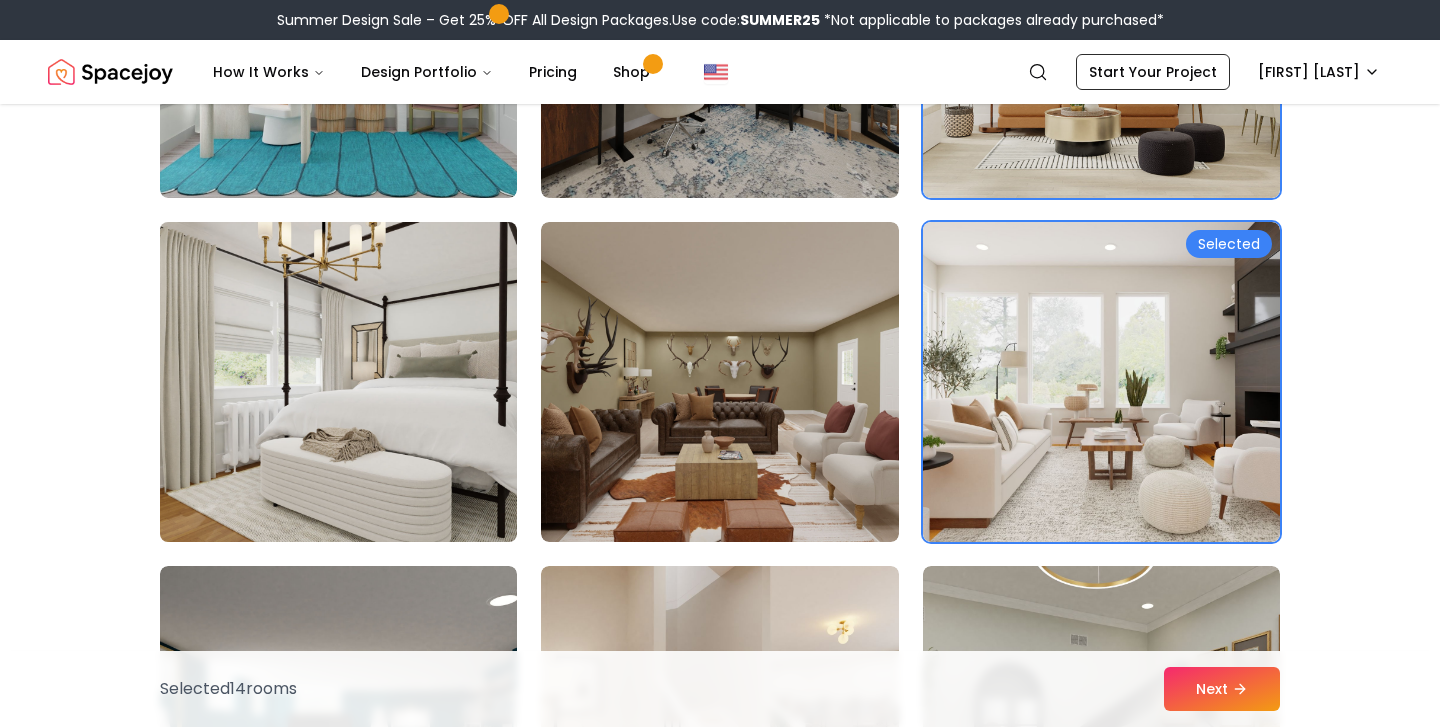 click at bounding box center [338, 382] 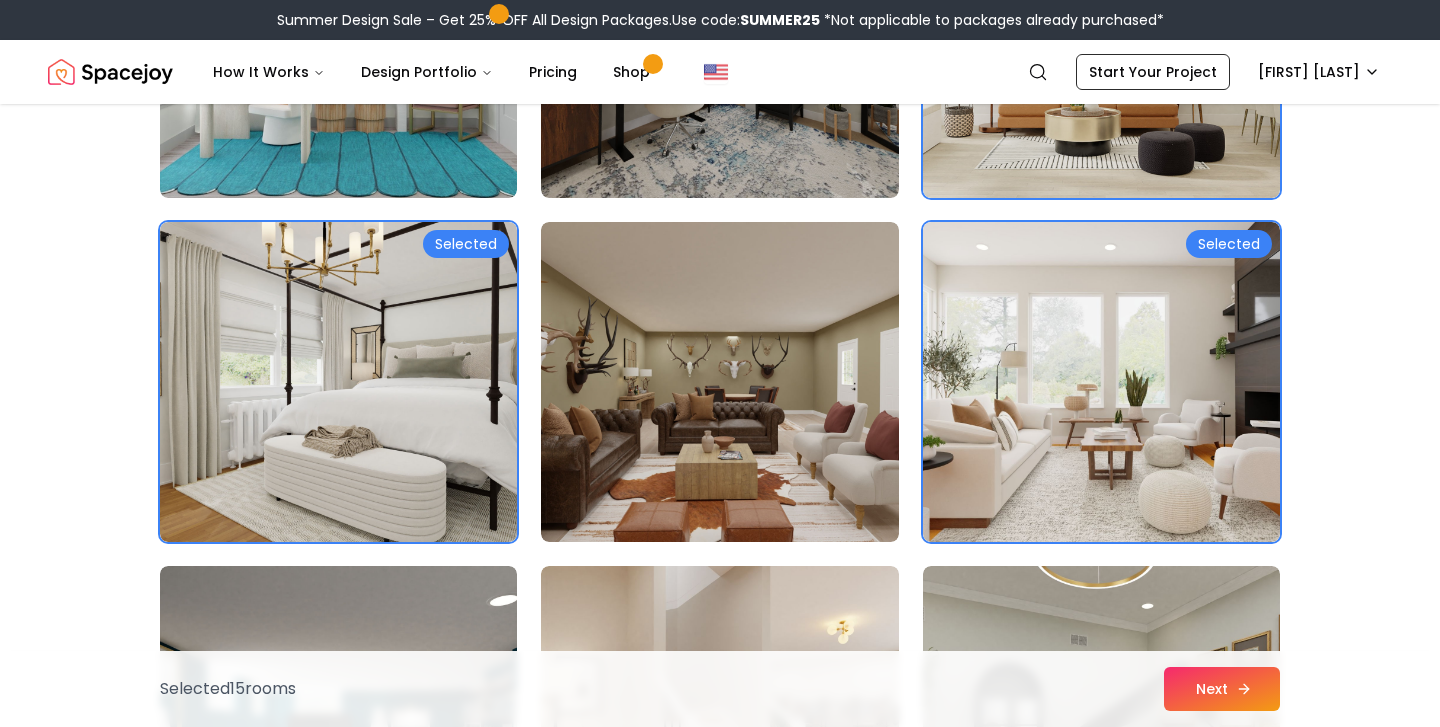 click on "Next" at bounding box center [1222, 689] 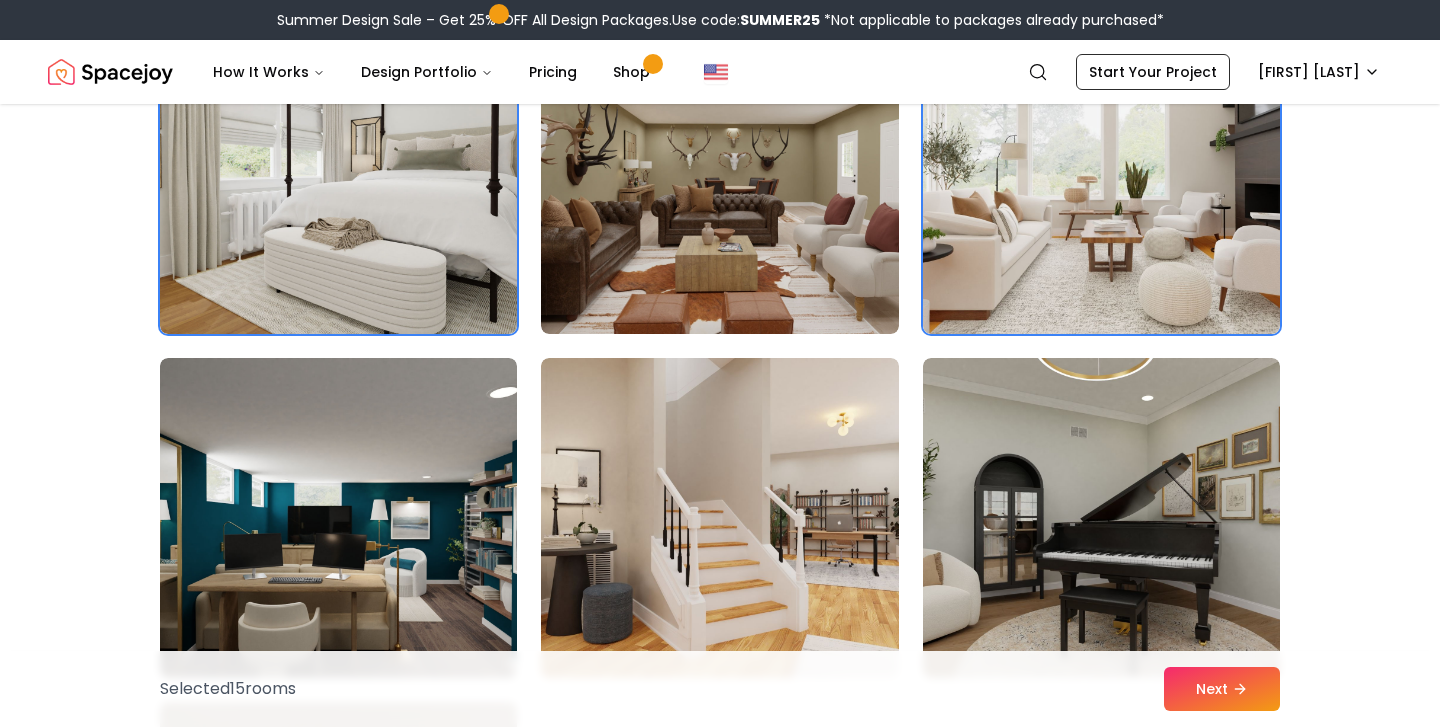 scroll, scrollTop: 10924, scrollLeft: 0, axis: vertical 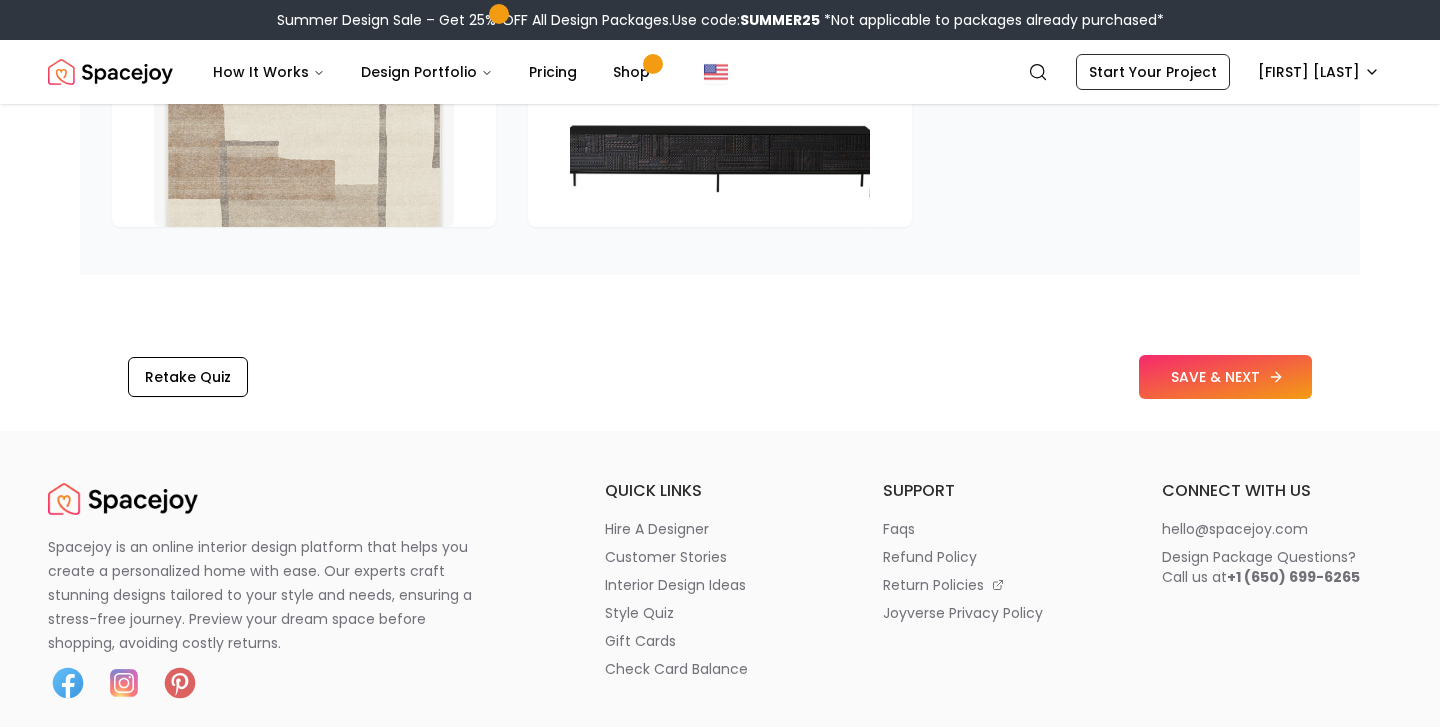 click on "SAVE & NEXT" at bounding box center [1225, 377] 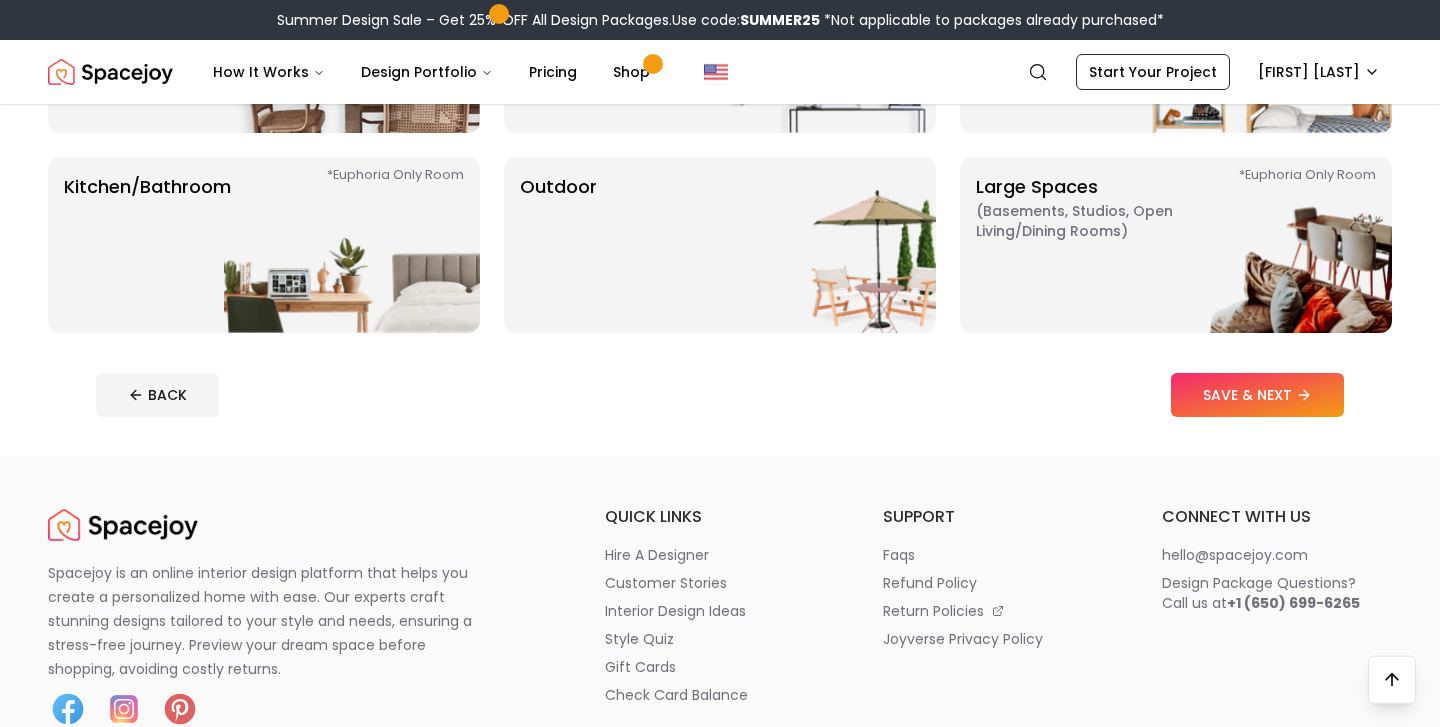 scroll, scrollTop: 517, scrollLeft: 0, axis: vertical 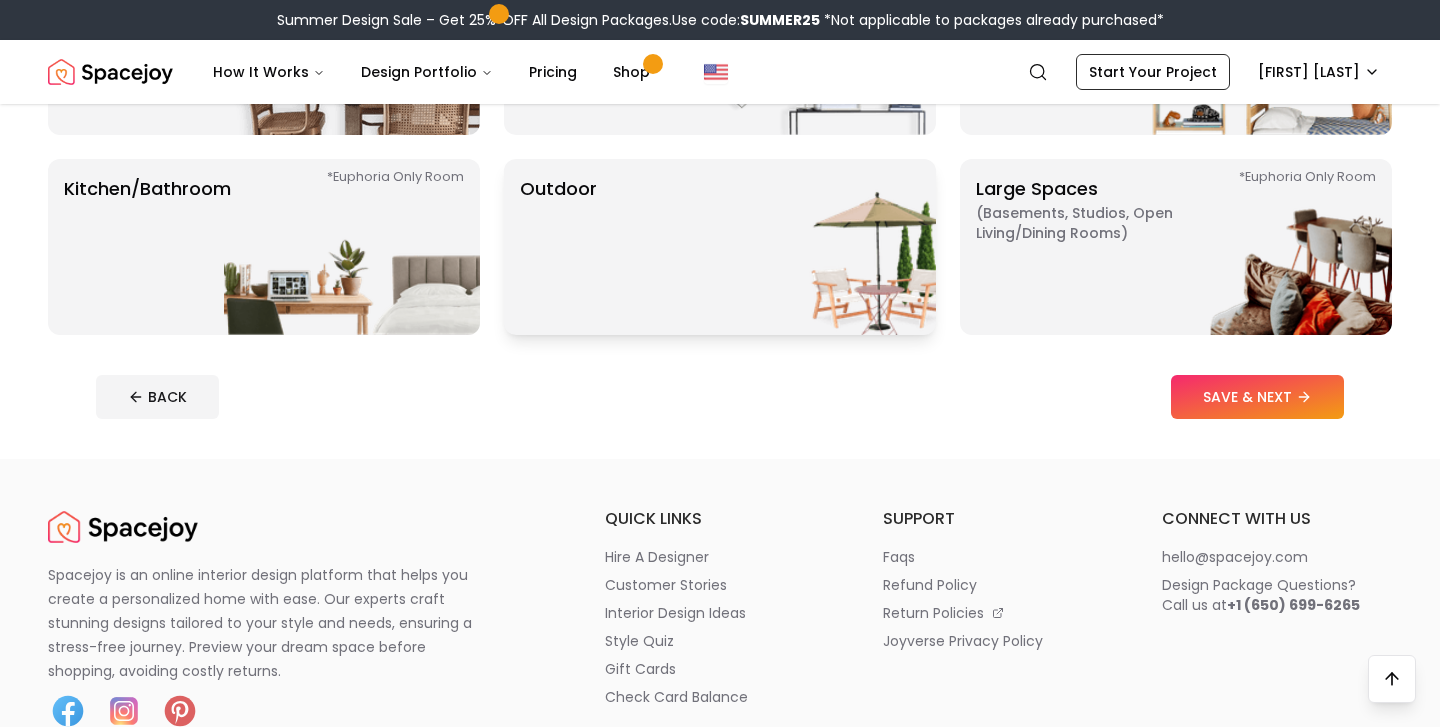 click at bounding box center [808, 247] 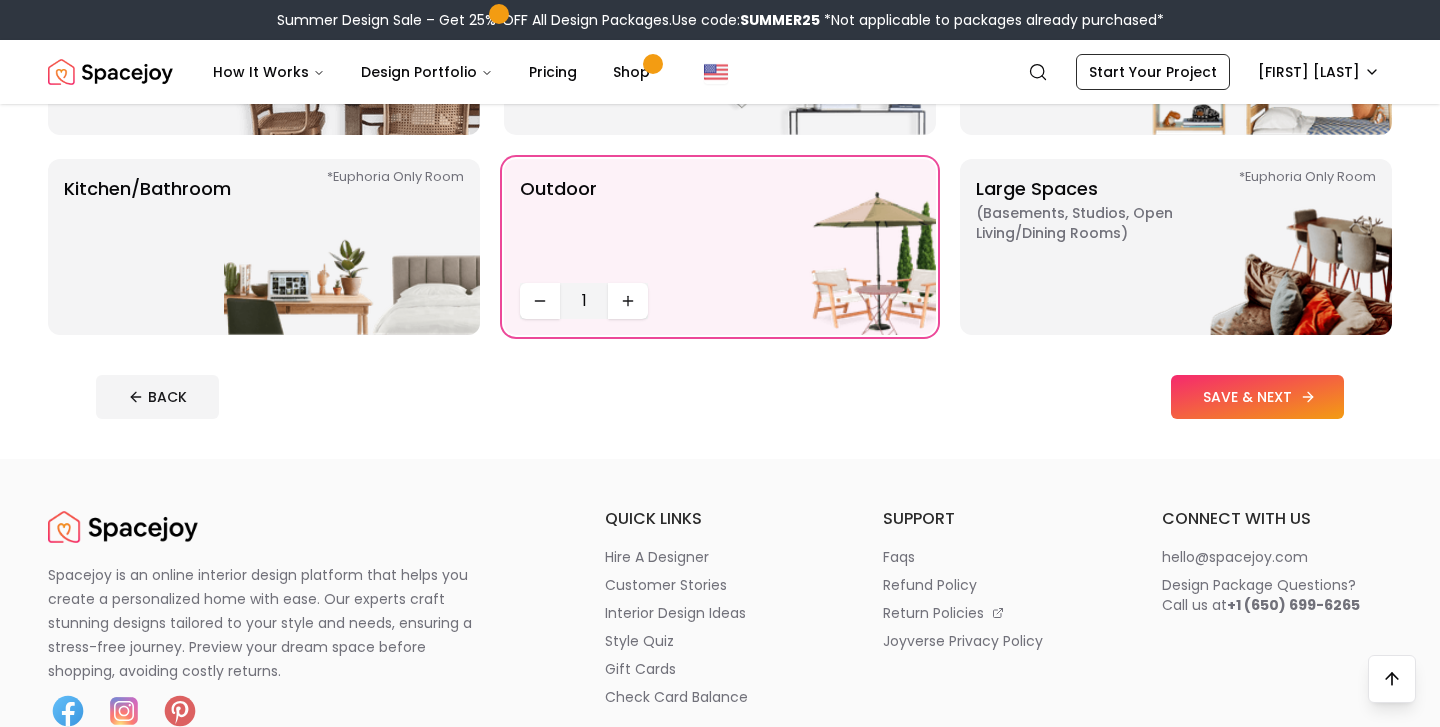 click on "SAVE & NEXT" at bounding box center [1257, 397] 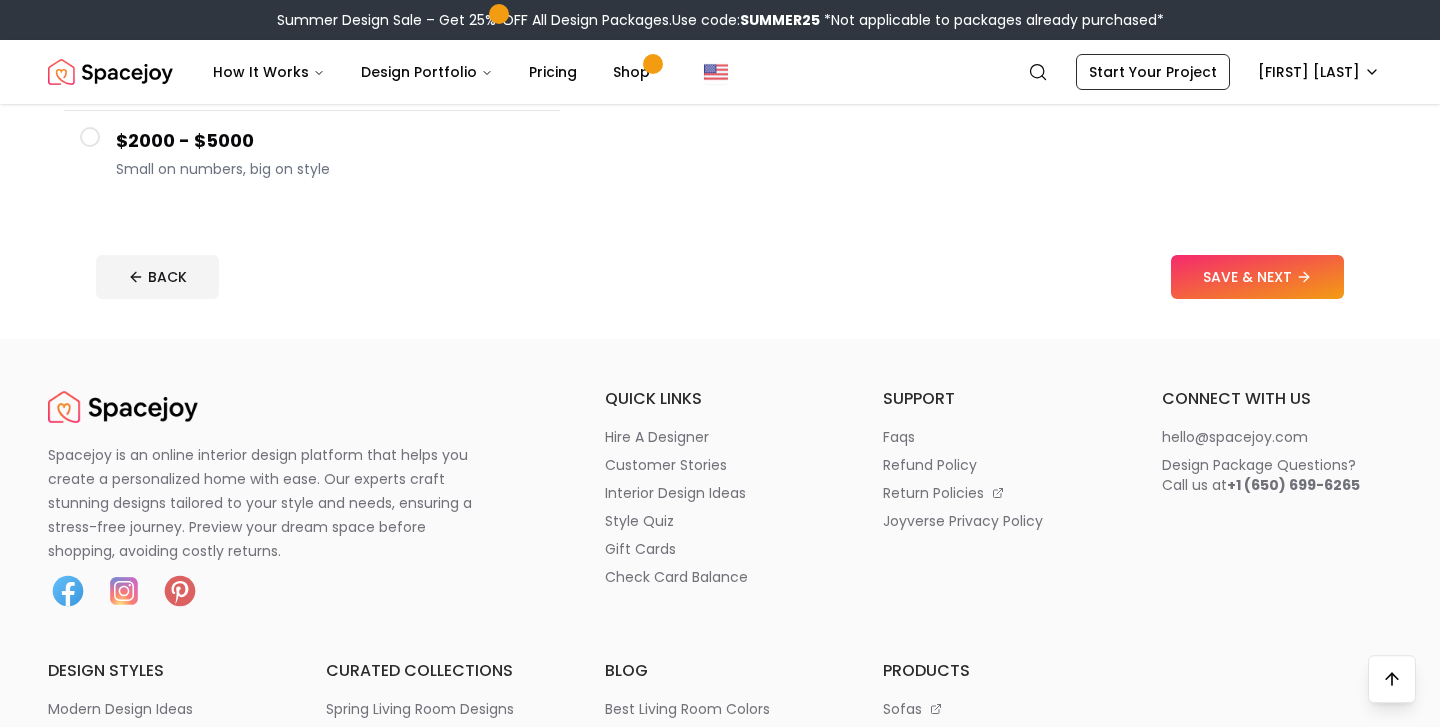scroll, scrollTop: 556, scrollLeft: 0, axis: vertical 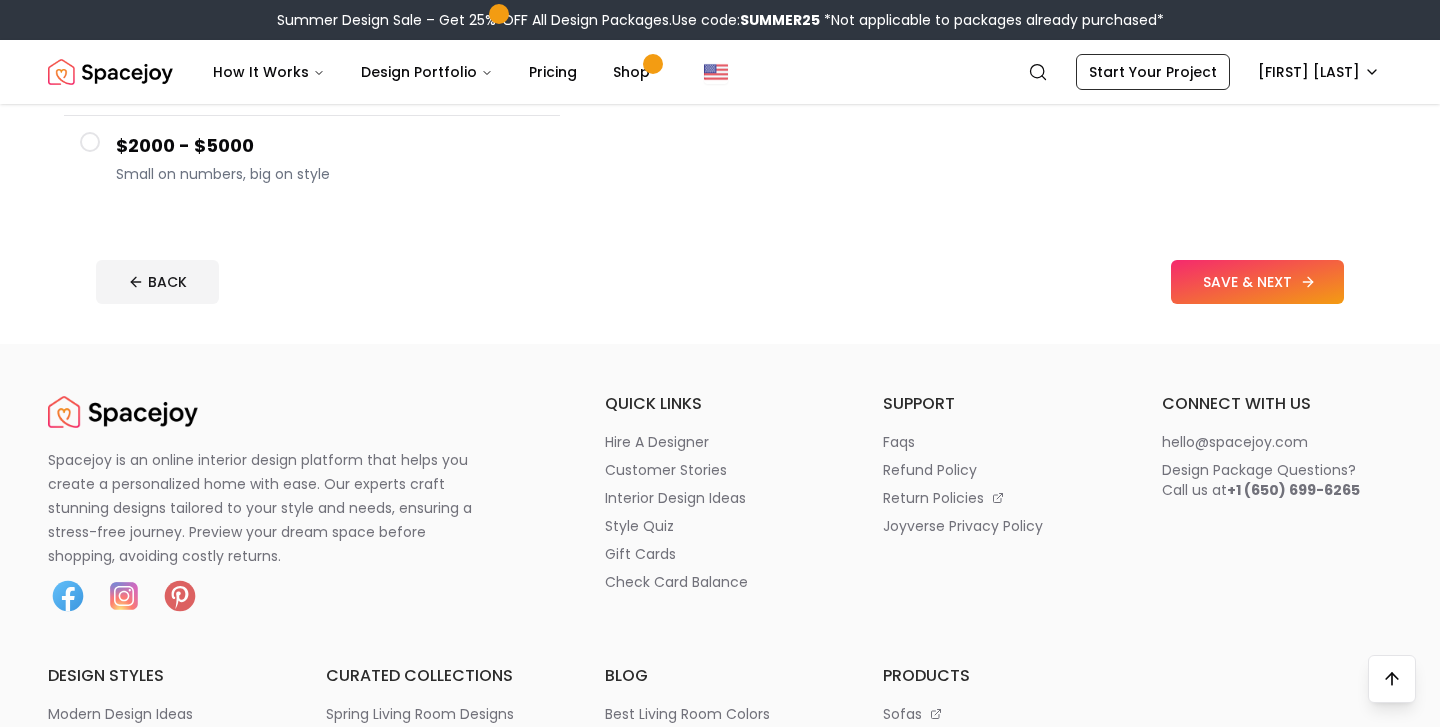 click on "SAVE & NEXT" at bounding box center [1257, 282] 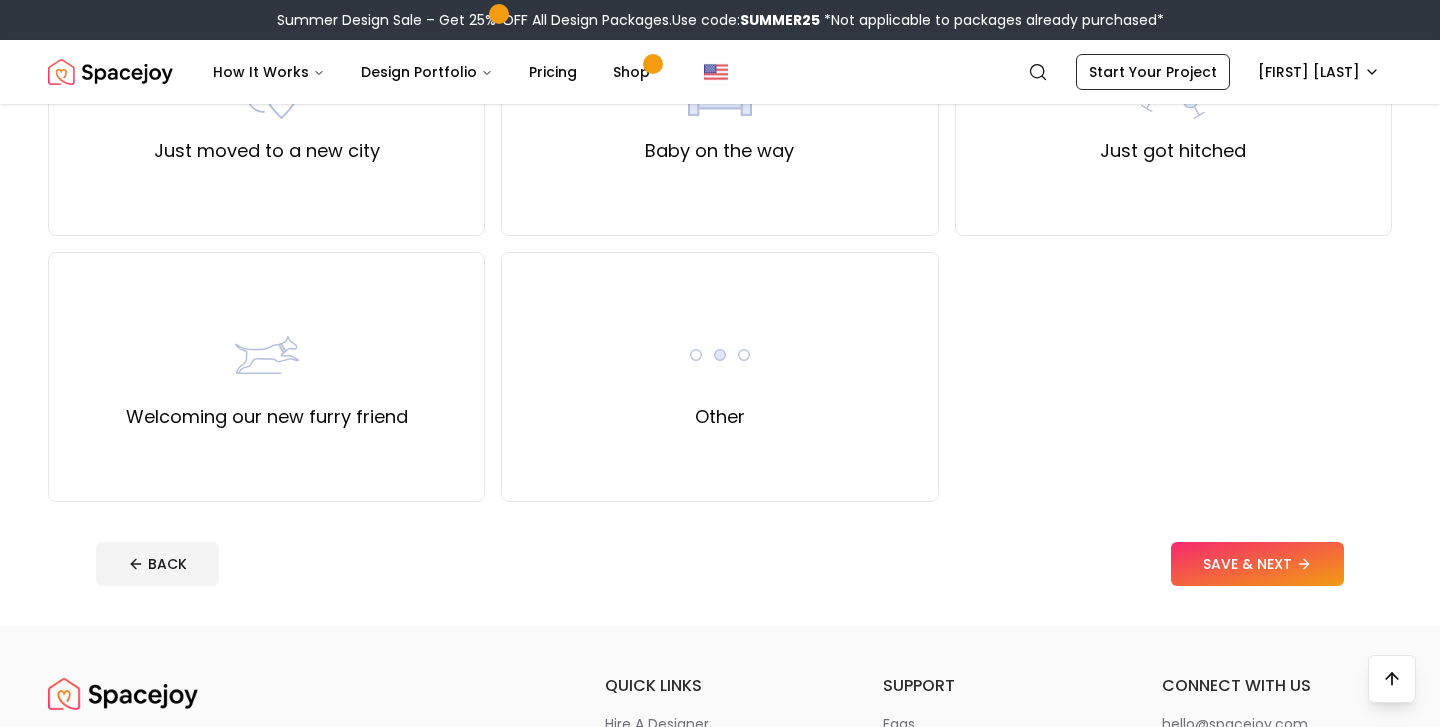 scroll, scrollTop: 825, scrollLeft: 0, axis: vertical 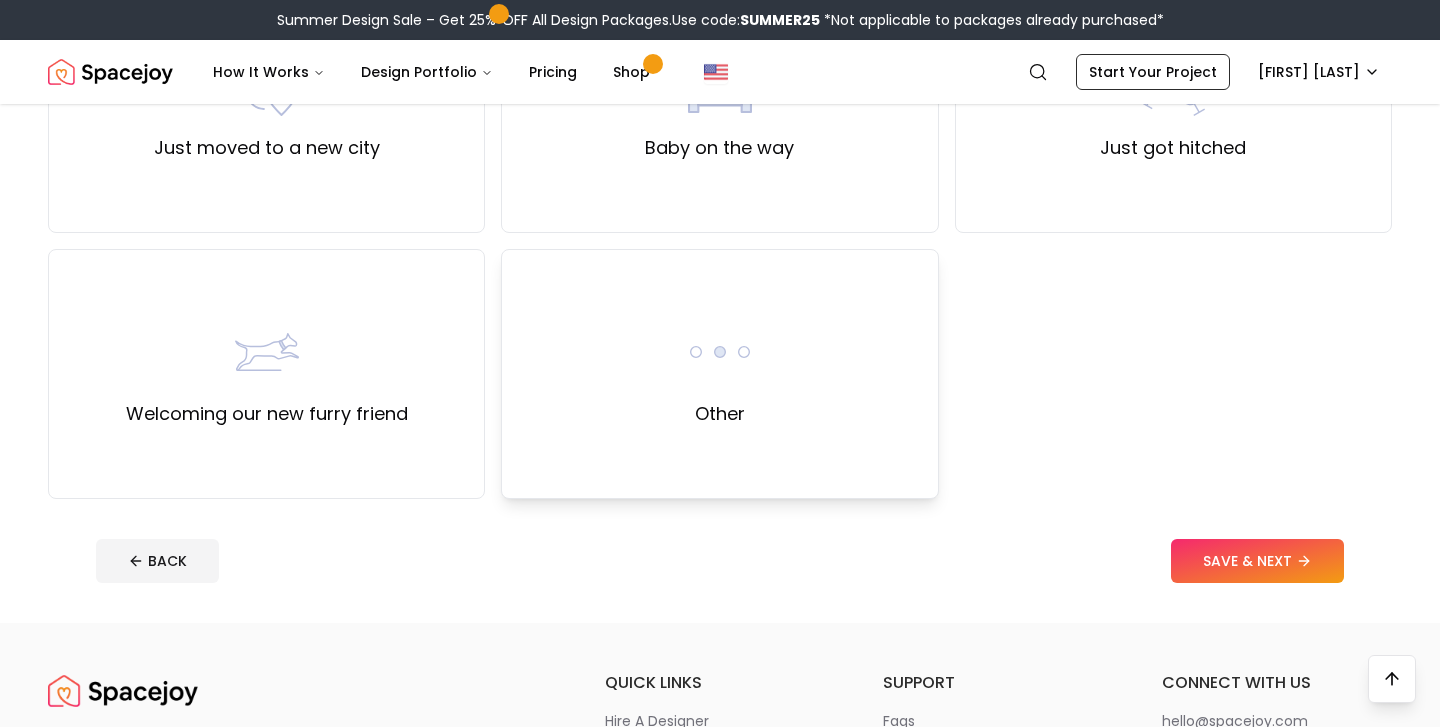 click on "Other" at bounding box center [720, 374] 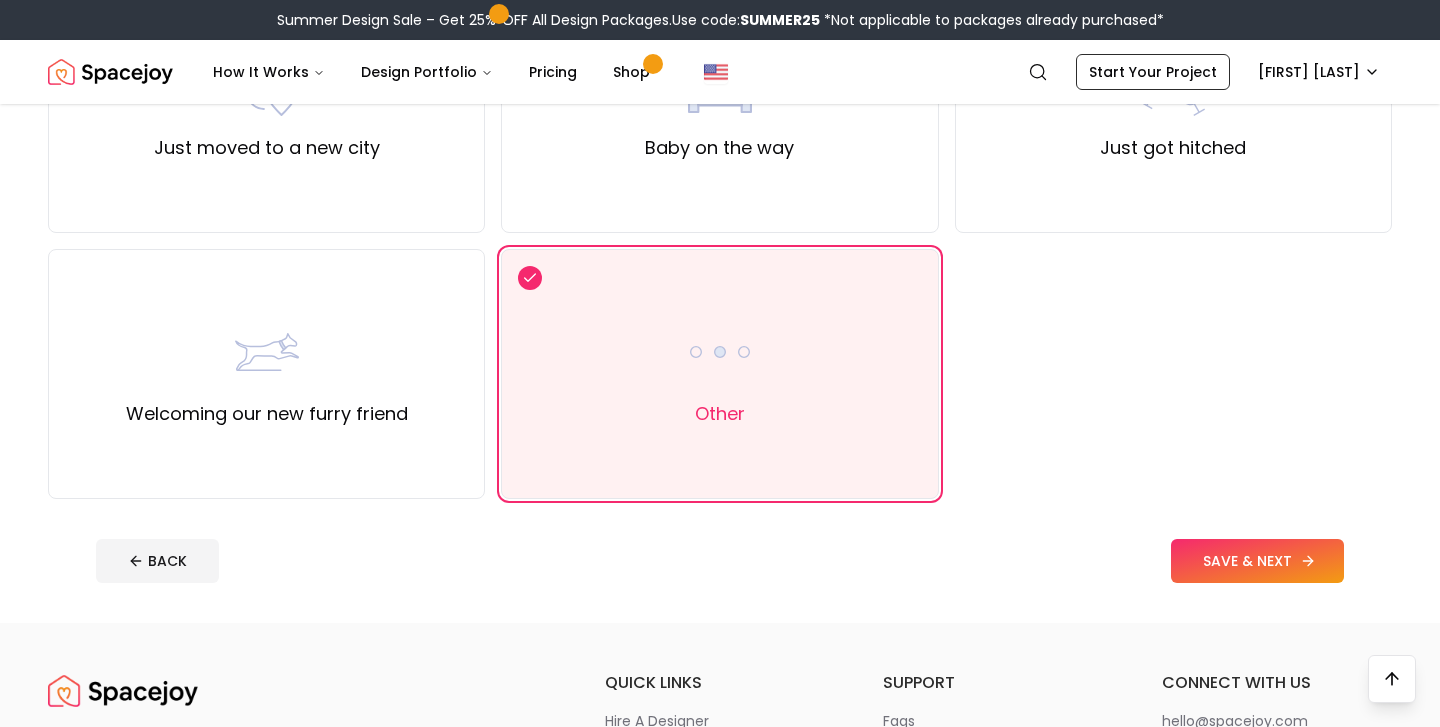 click on "SAVE & NEXT" at bounding box center [1257, 561] 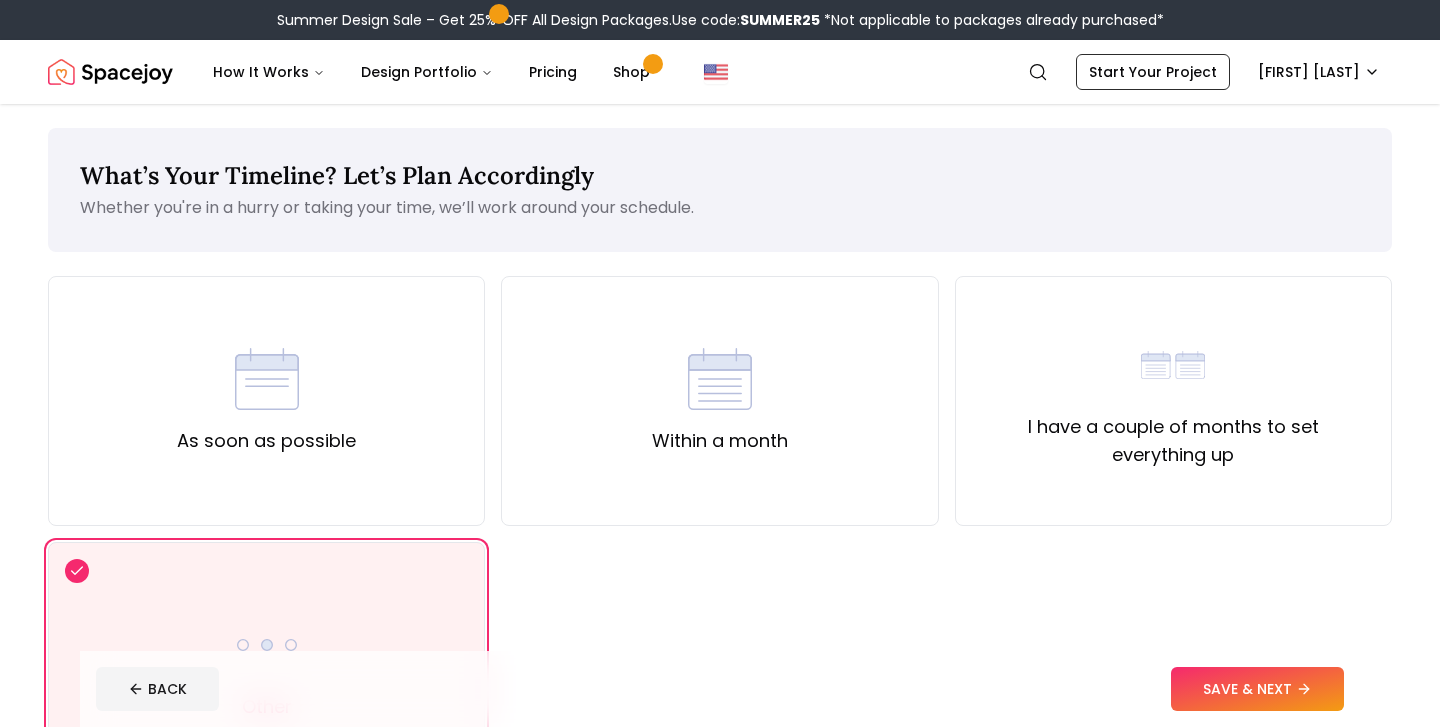 scroll, scrollTop: 0, scrollLeft: 0, axis: both 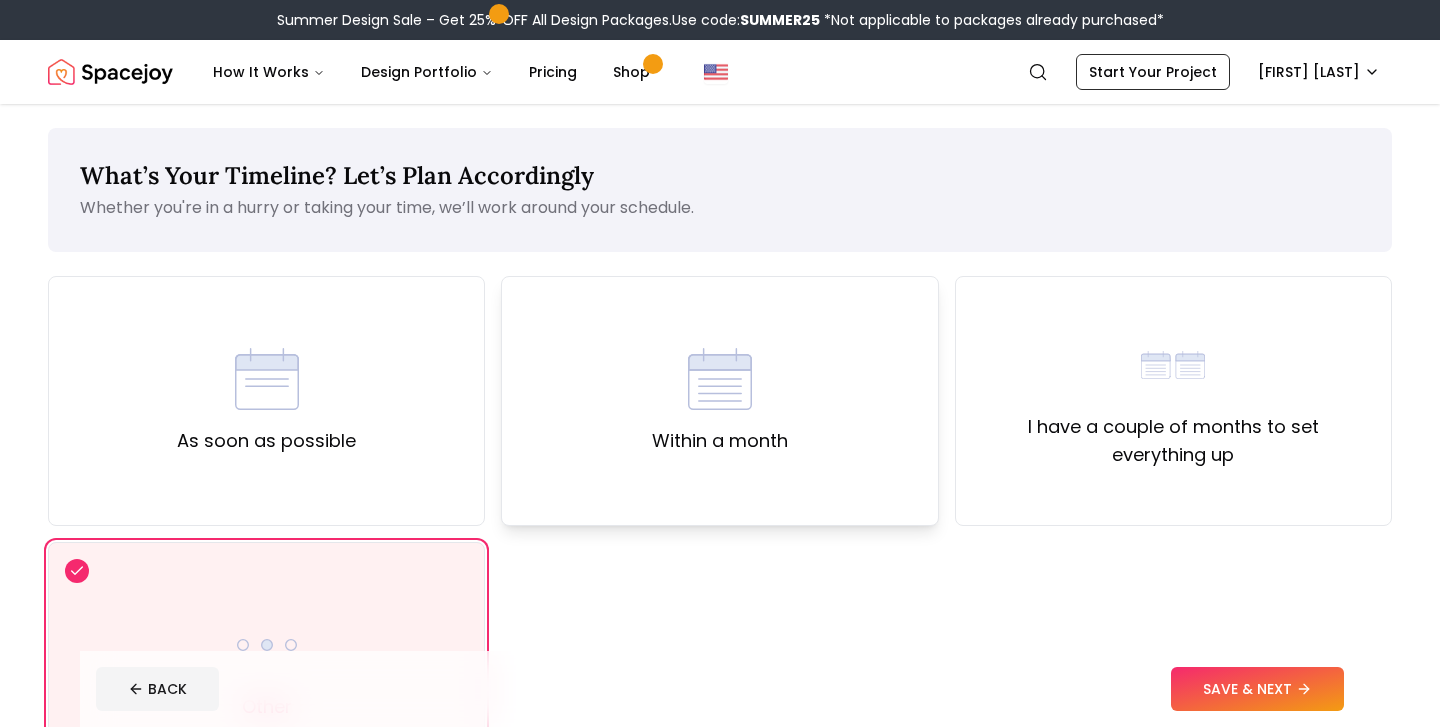 click at bounding box center (720, 379) 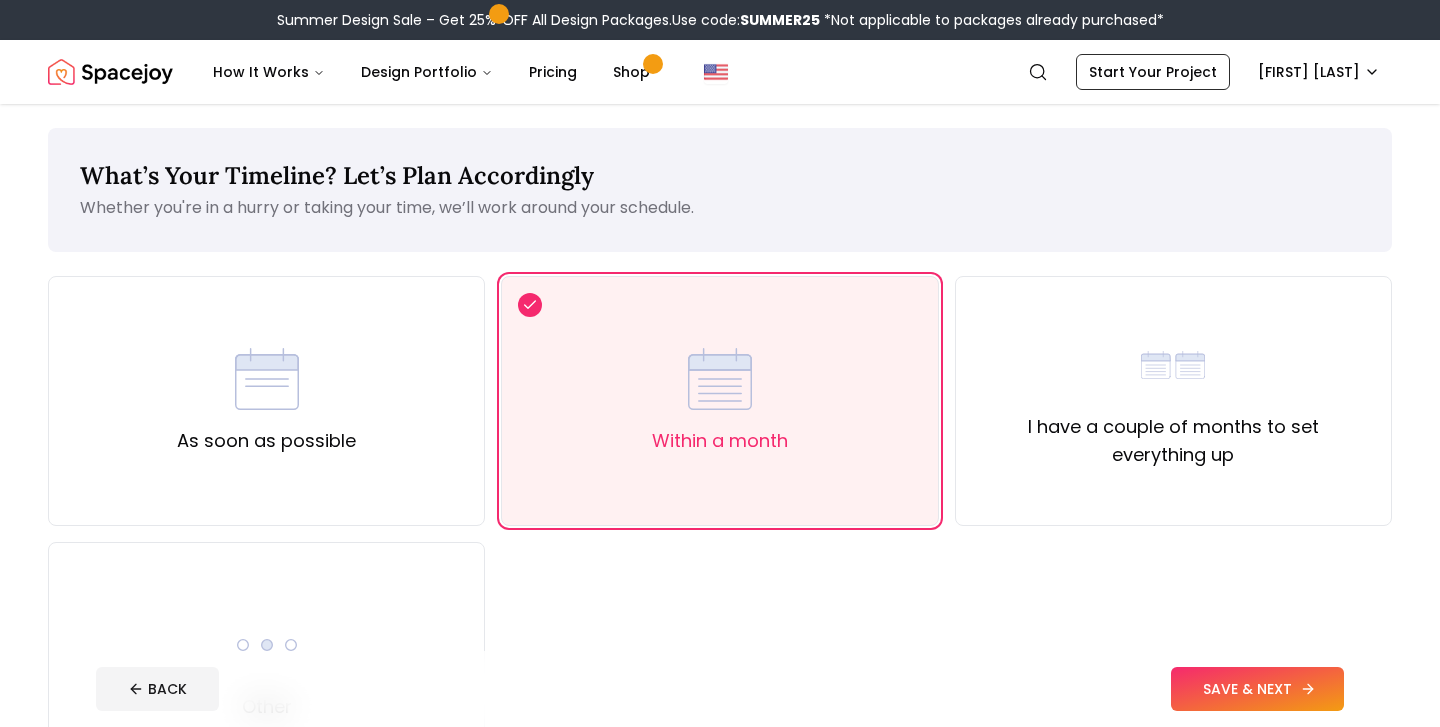click on "SAVE & NEXT" at bounding box center (1257, 689) 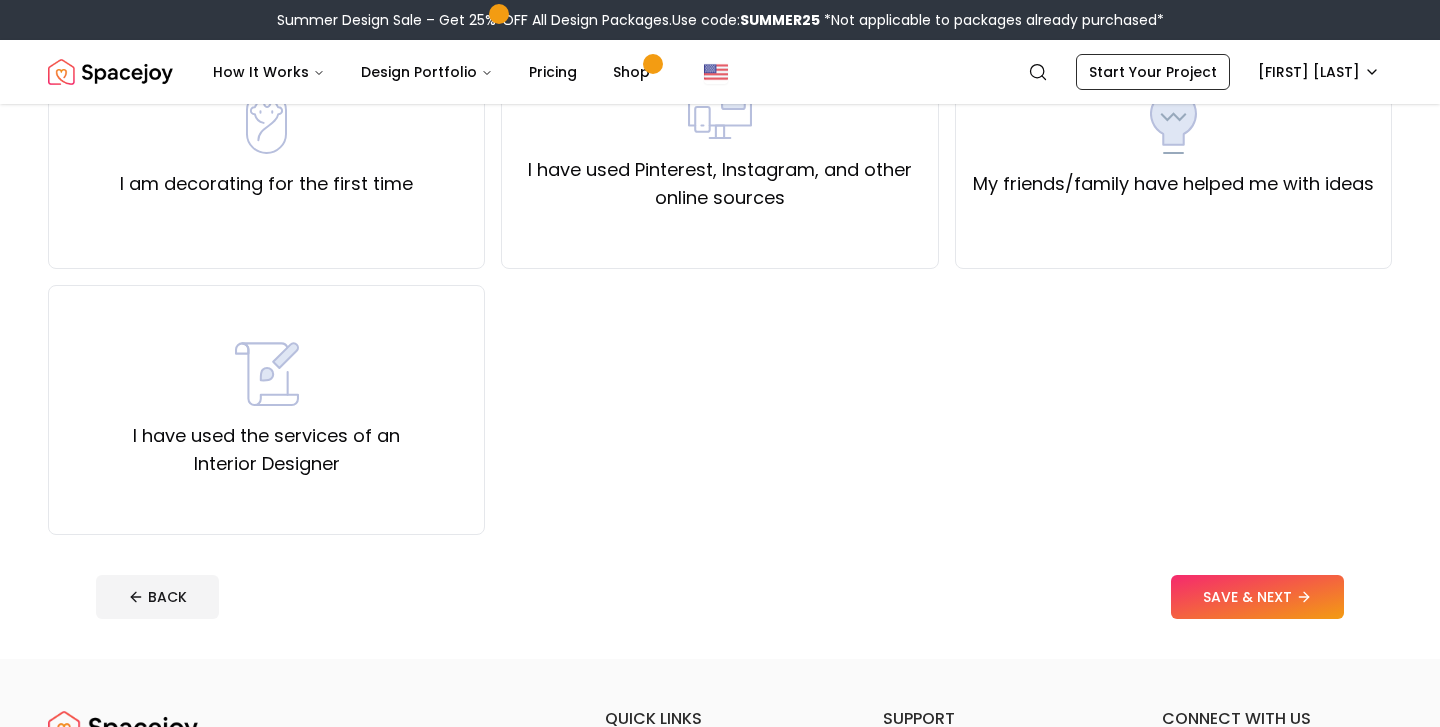 scroll, scrollTop: 242, scrollLeft: 0, axis: vertical 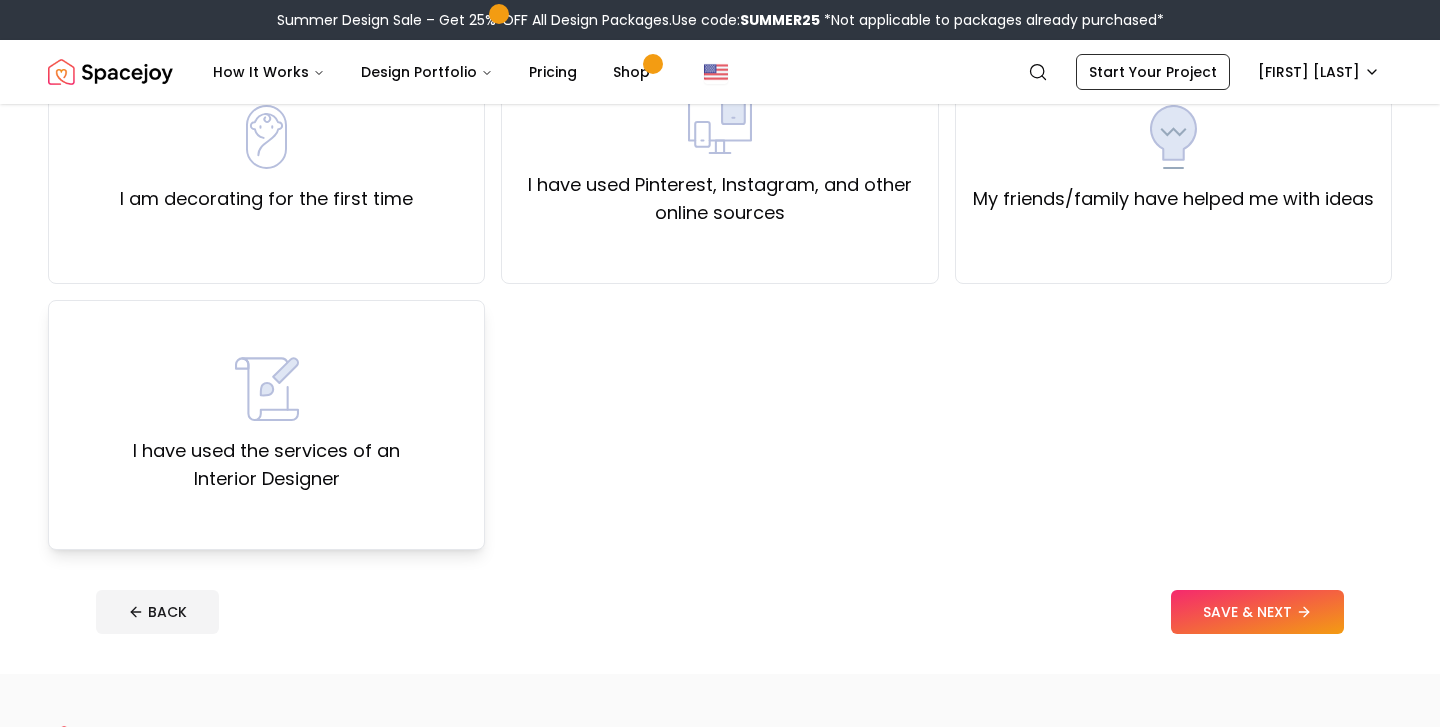 click at bounding box center (267, 389) 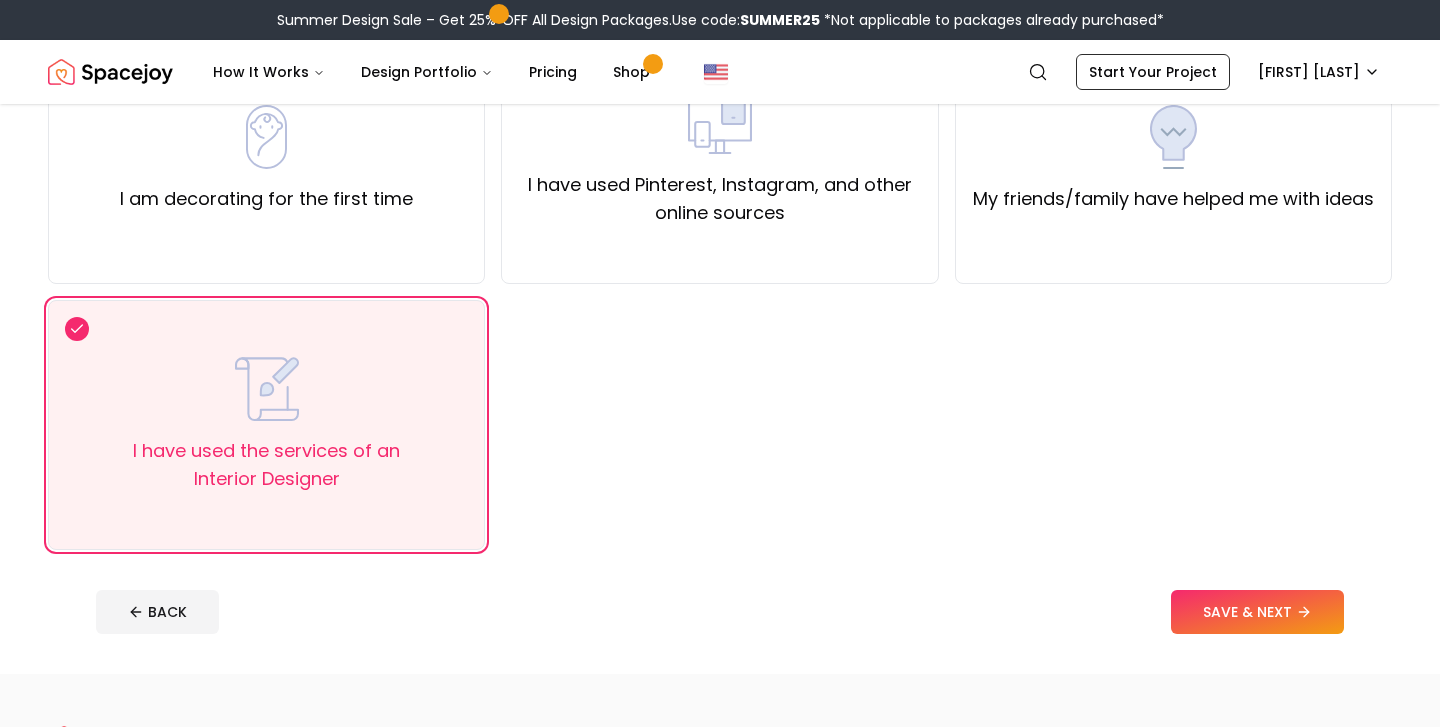 drag, startPoint x: 1235, startPoint y: 608, endPoint x: 1230, endPoint y: 617, distance: 10.29563 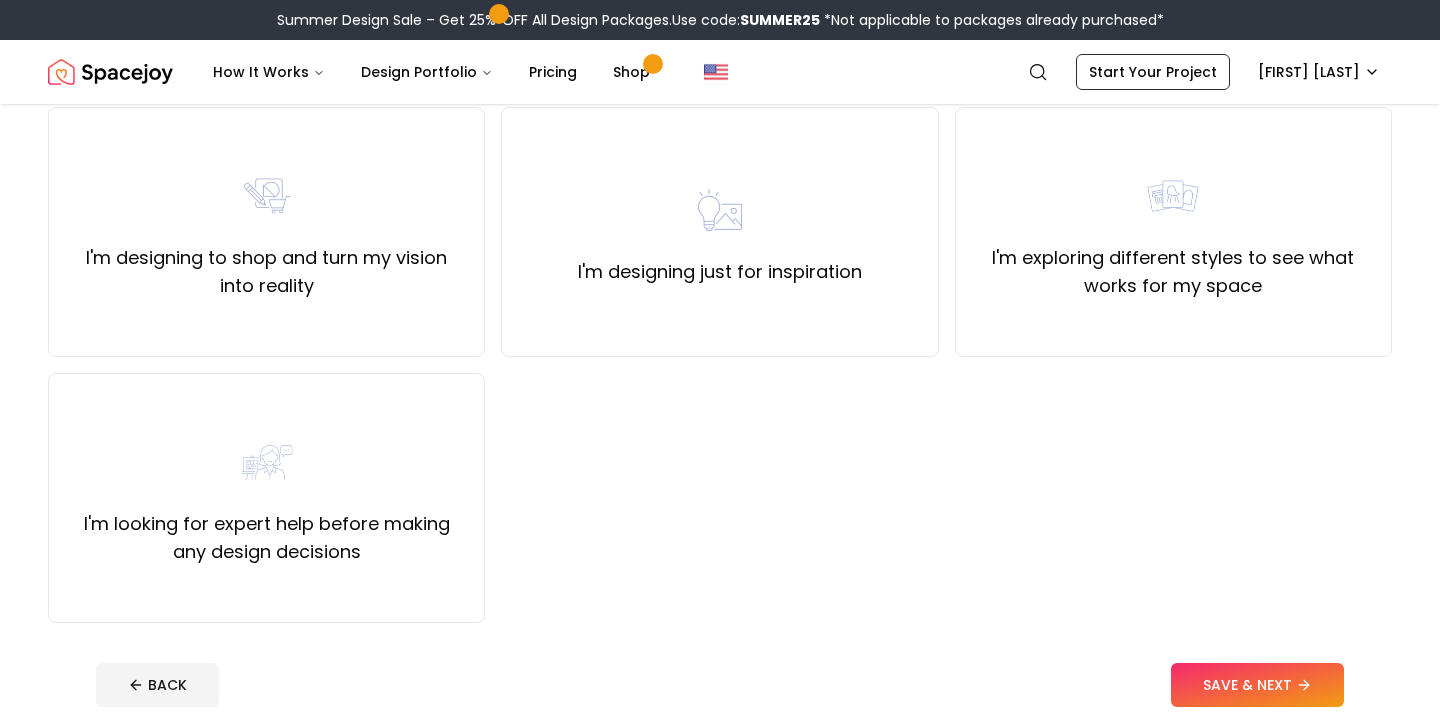 scroll, scrollTop: 167, scrollLeft: 0, axis: vertical 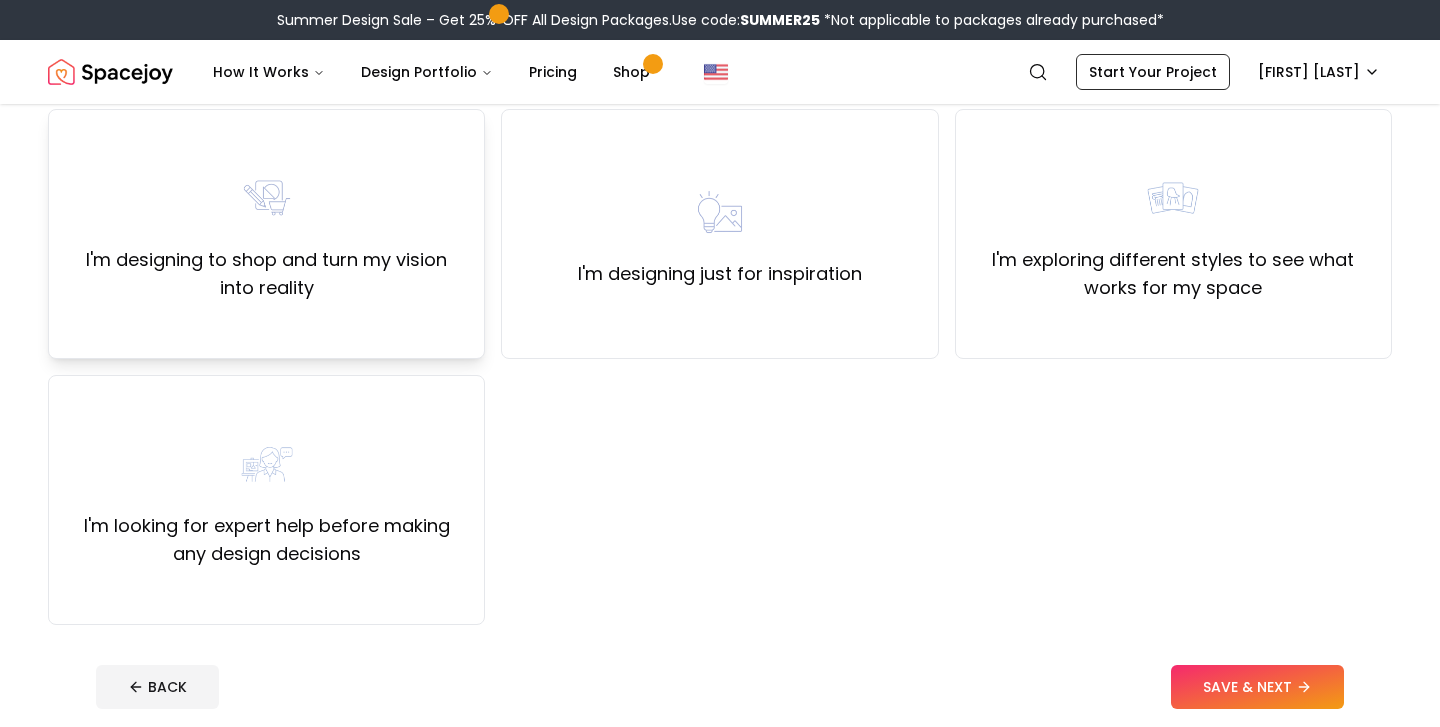 click on "I'm designing to shop and turn my vision into reality" at bounding box center (266, 274) 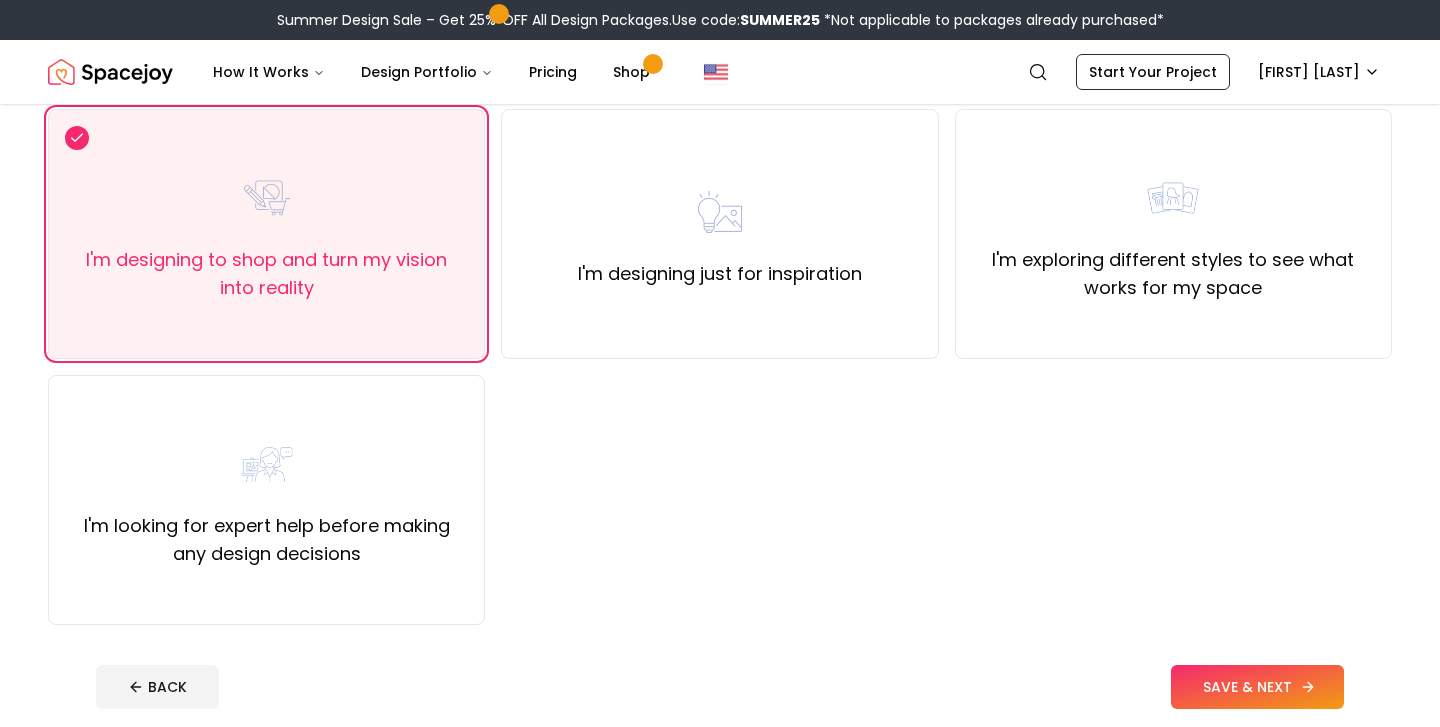 click on "SAVE & NEXT" at bounding box center (1257, 687) 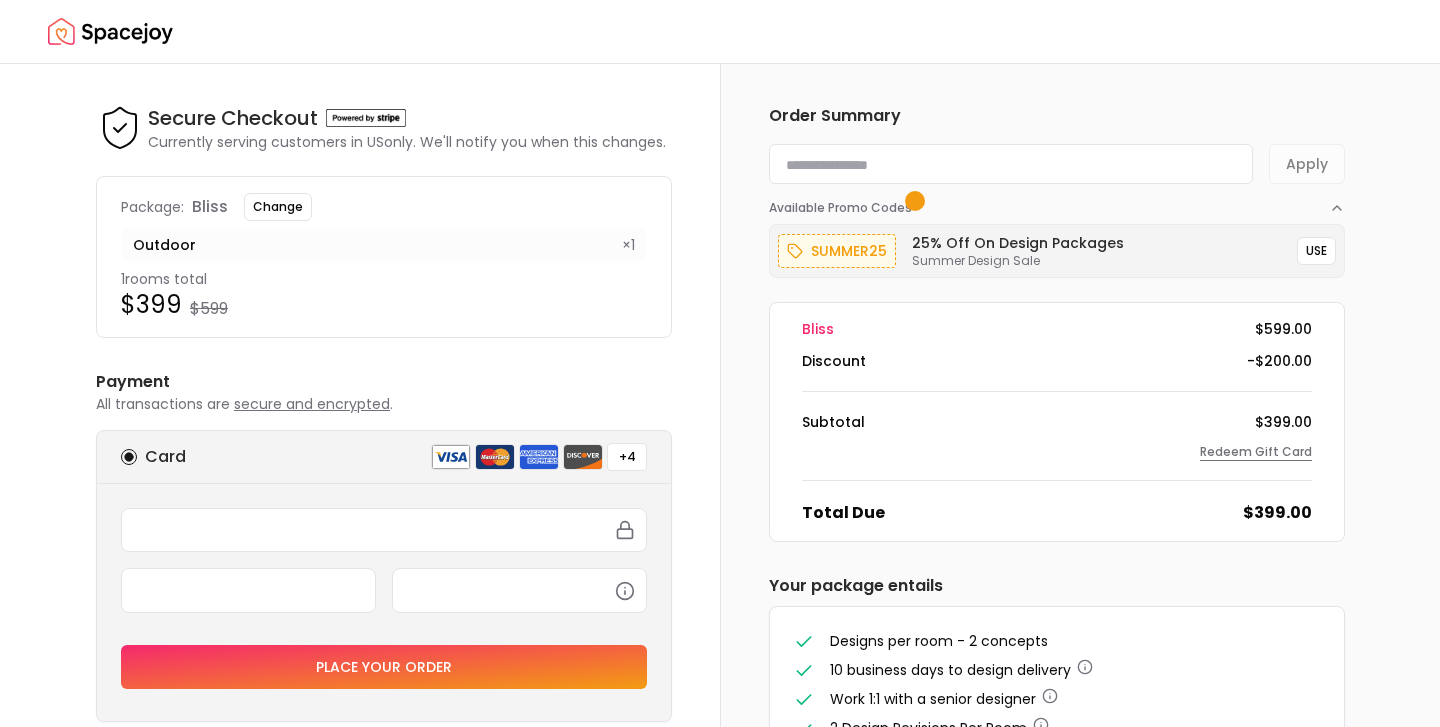 scroll, scrollTop: 0, scrollLeft: 0, axis: both 